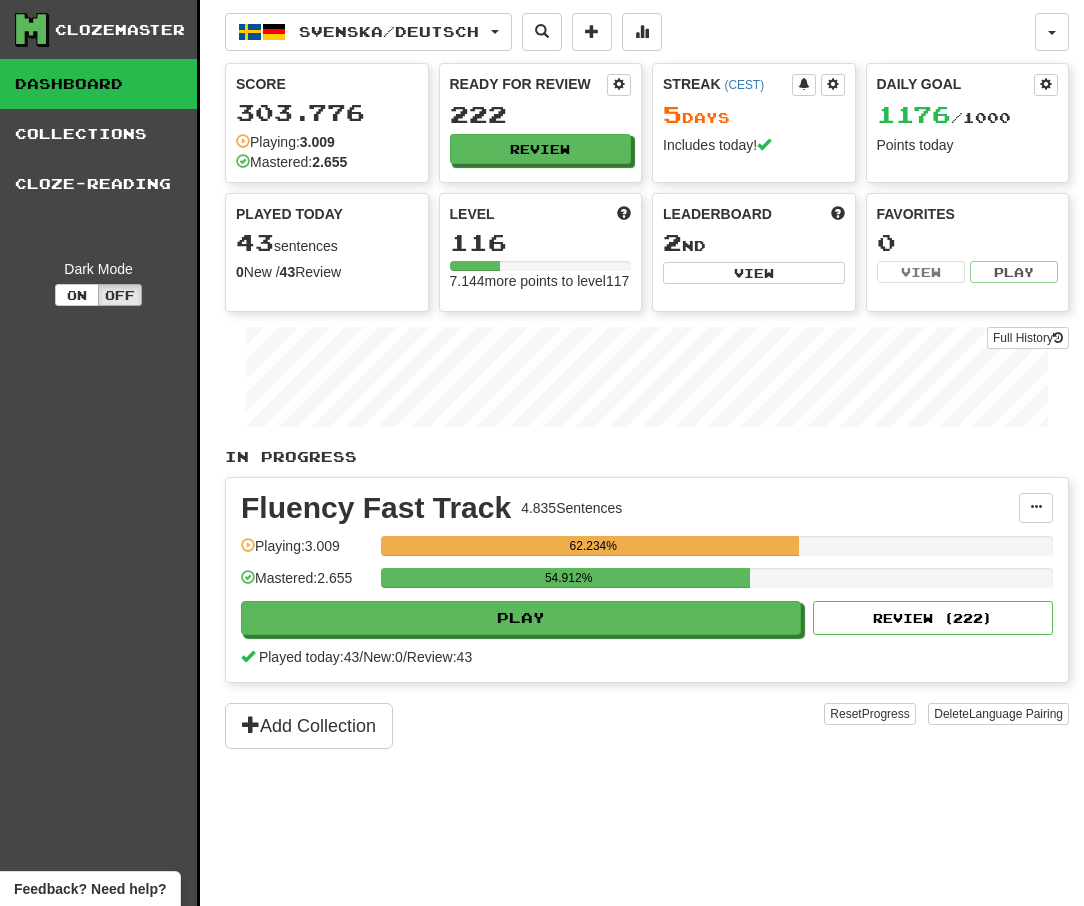 scroll, scrollTop: 0, scrollLeft: 0, axis: both 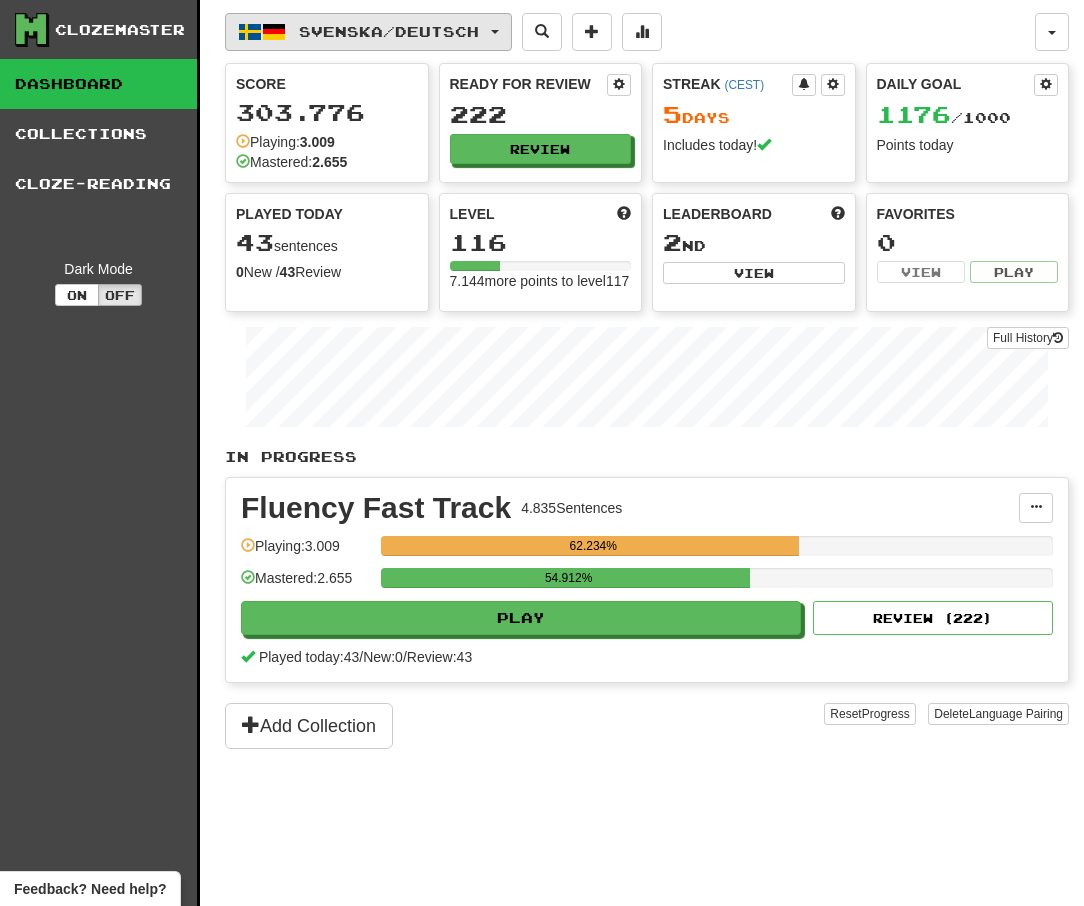 click on "Svenska  /  Deutsch" at bounding box center [389, 31] 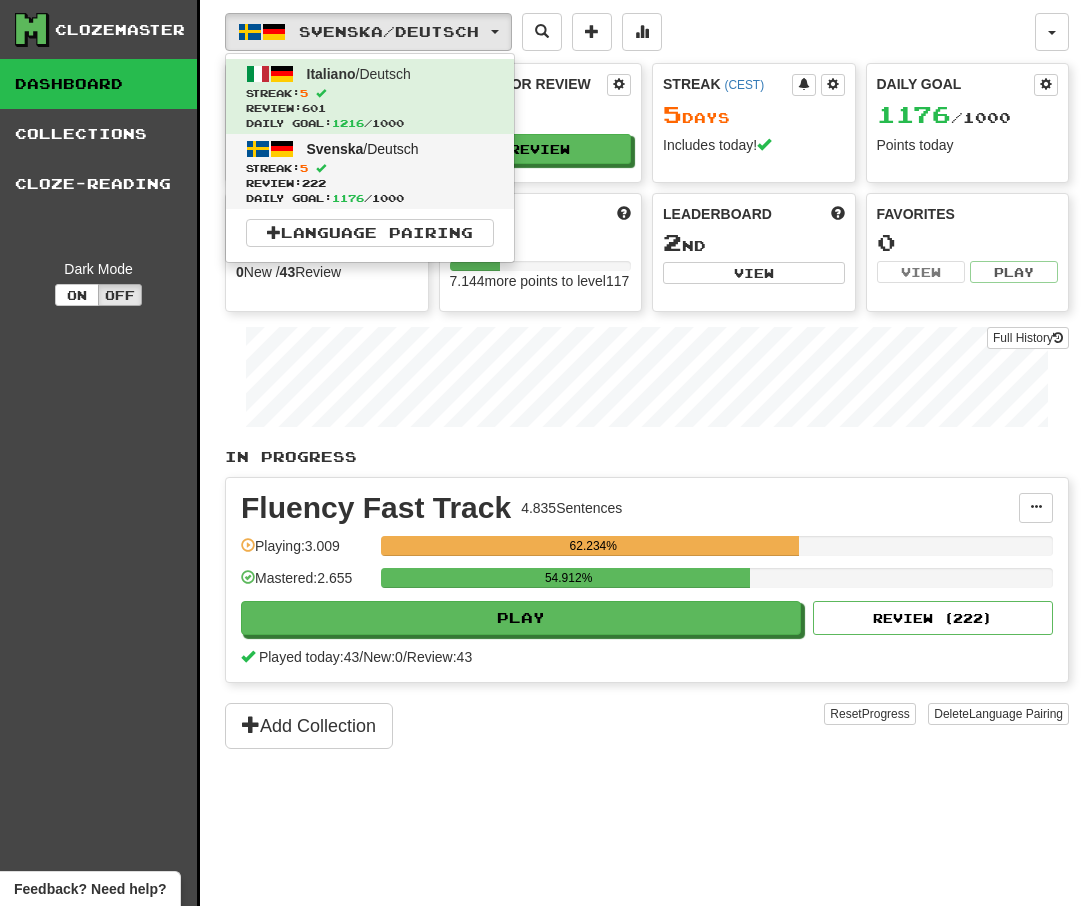 click on "Svenska  /  Deutsch" at bounding box center [363, 149] 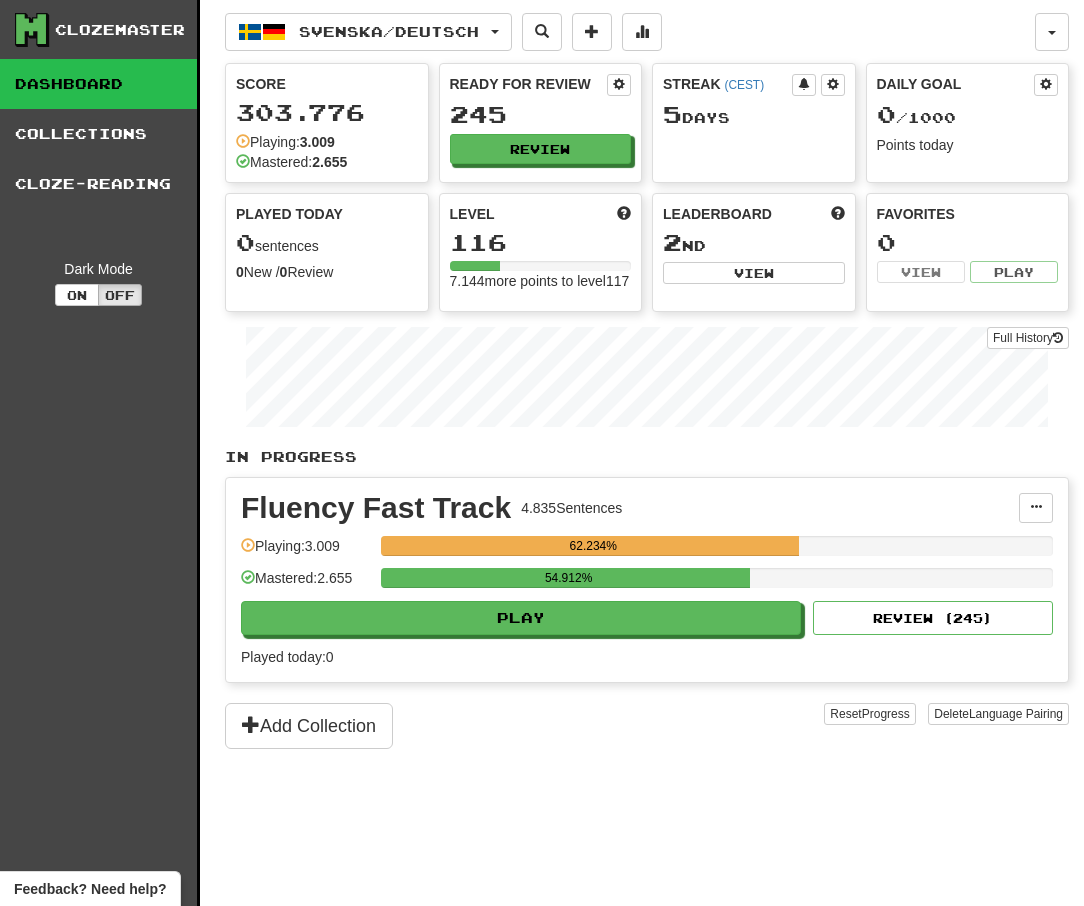 scroll, scrollTop: 0, scrollLeft: 0, axis: both 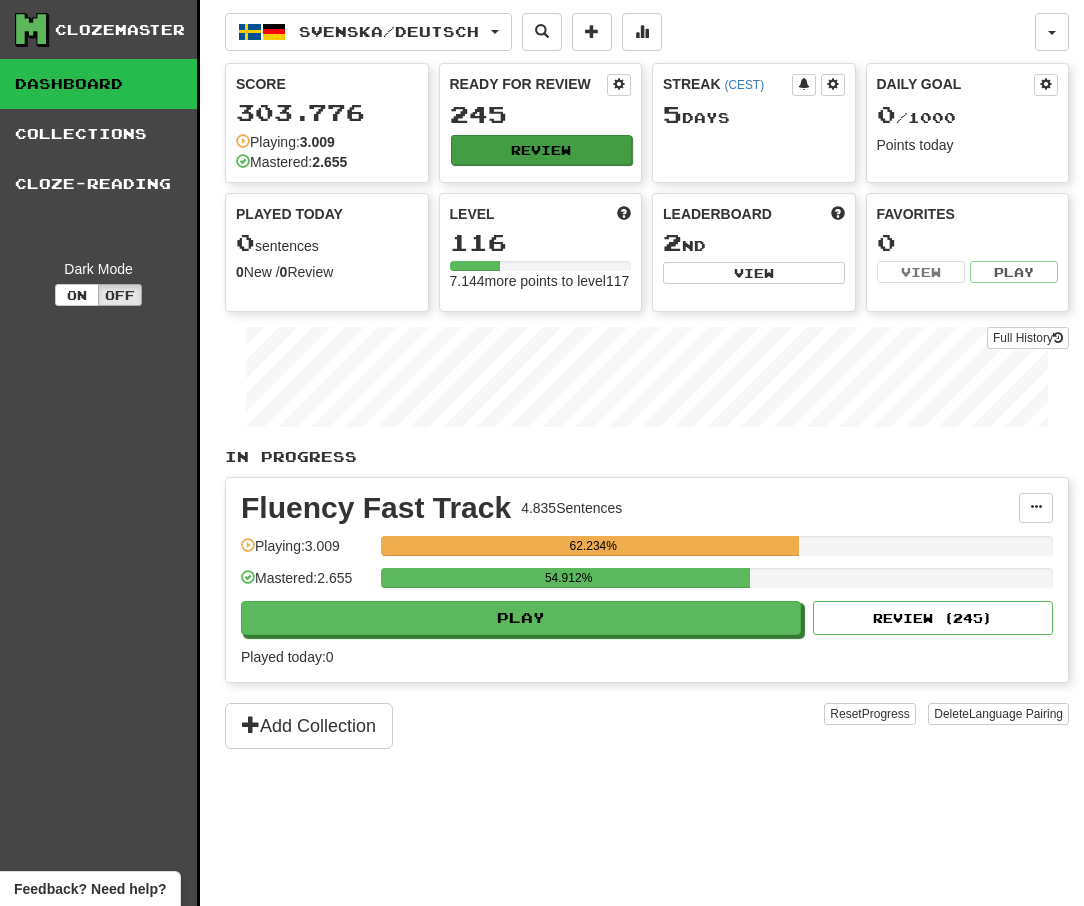 click on "Review" at bounding box center (542, 150) 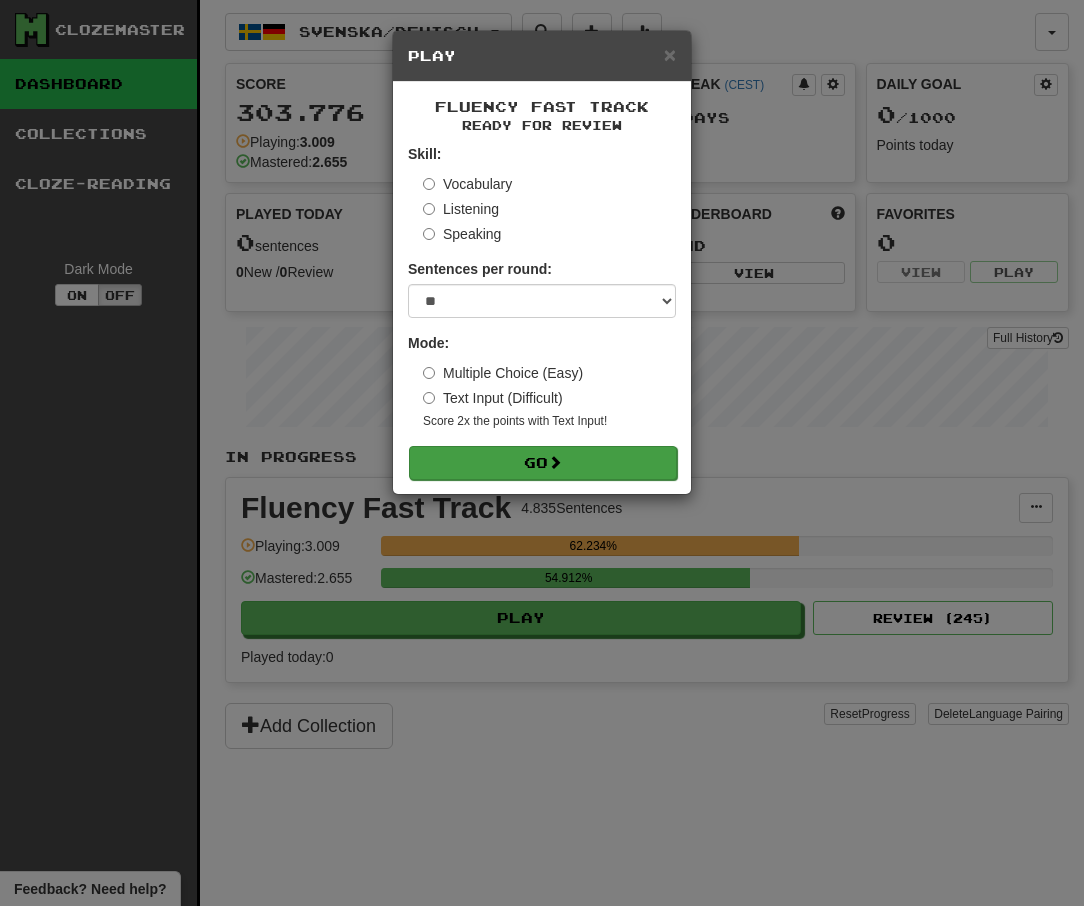 click on "Go" at bounding box center (543, 463) 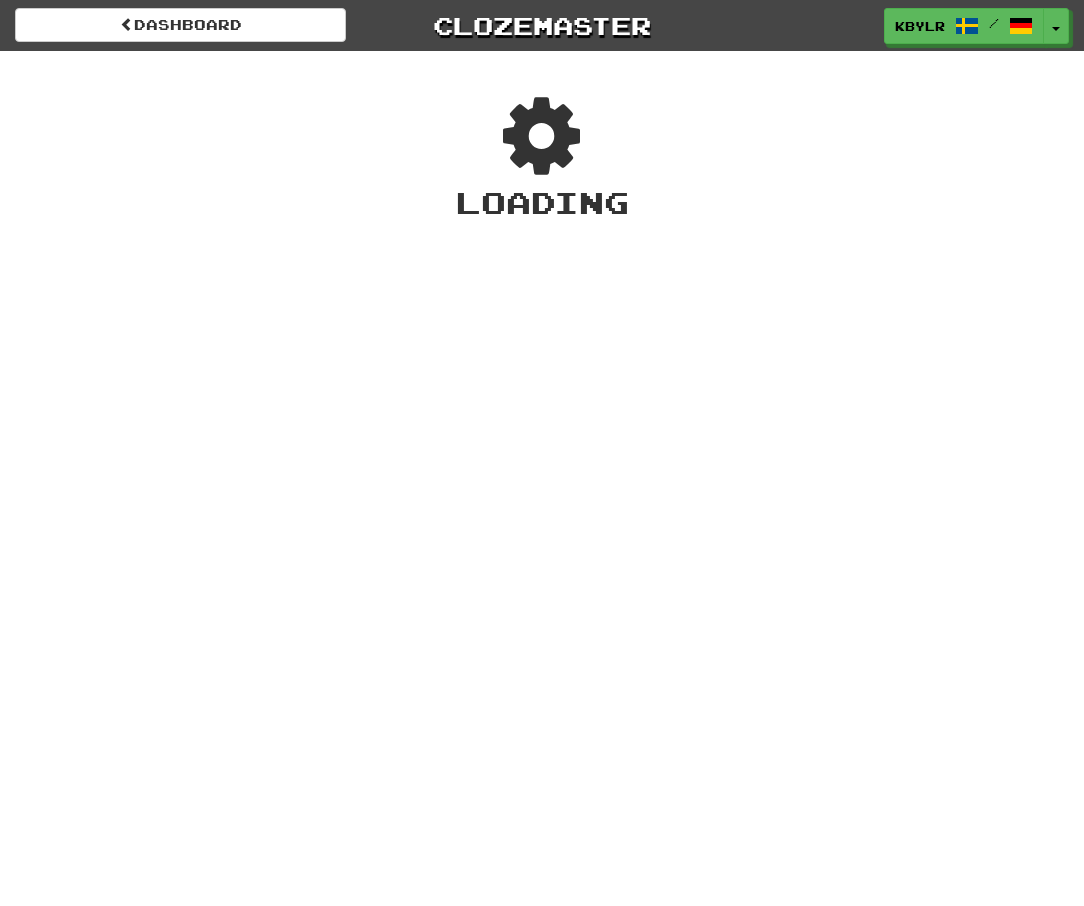 scroll, scrollTop: 0, scrollLeft: 0, axis: both 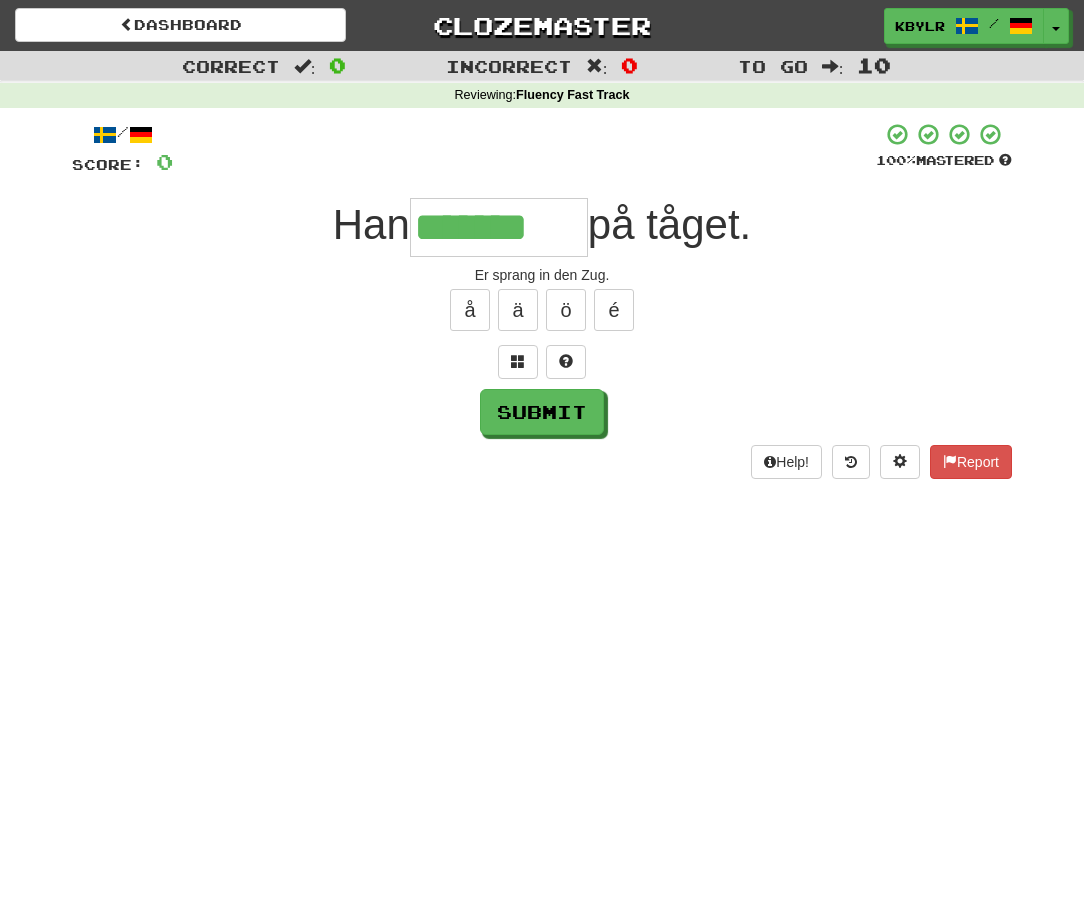 type on "*******" 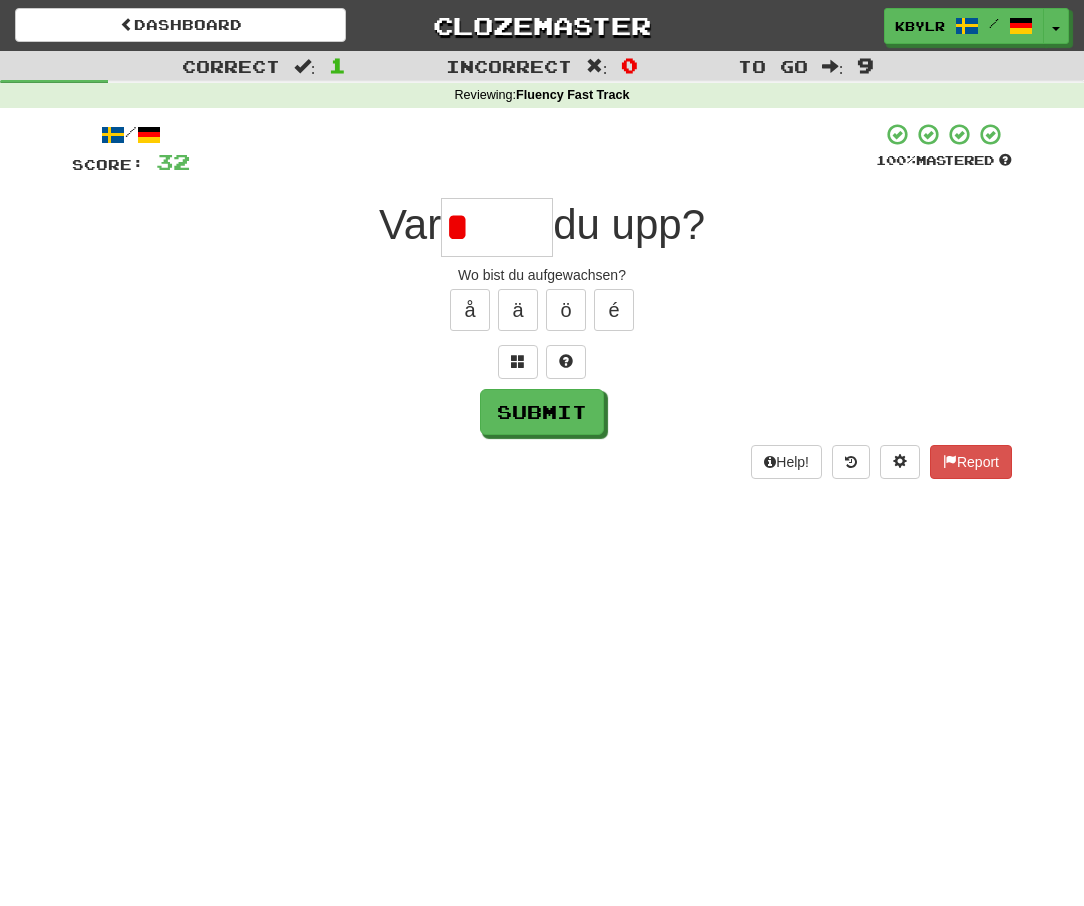 type on "**" 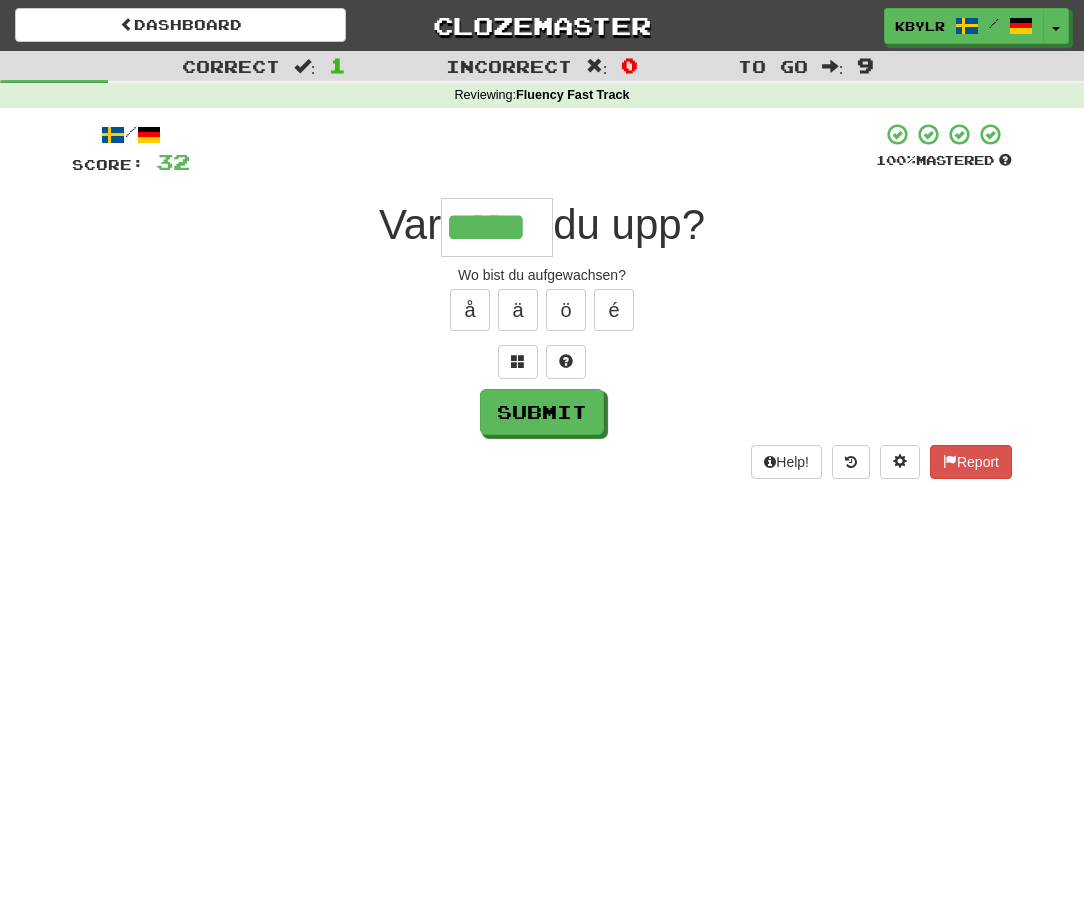 type on "*****" 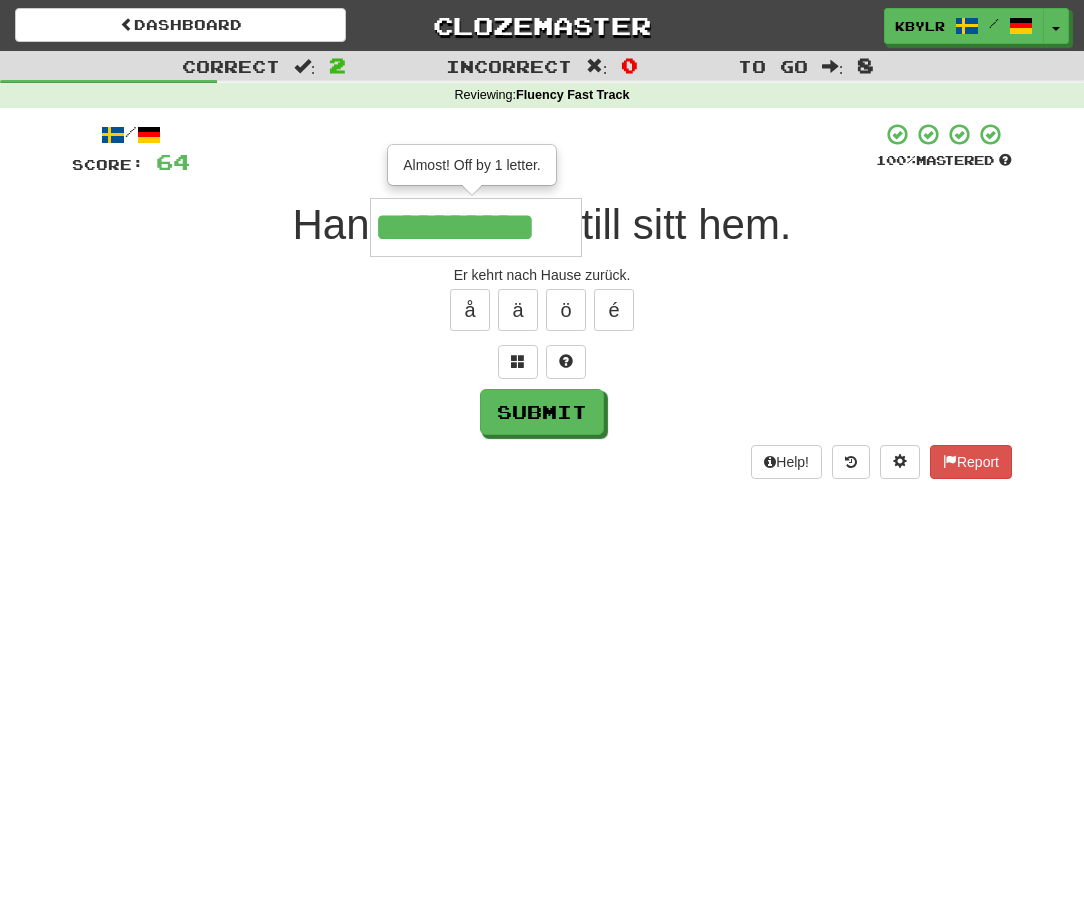 type on "**********" 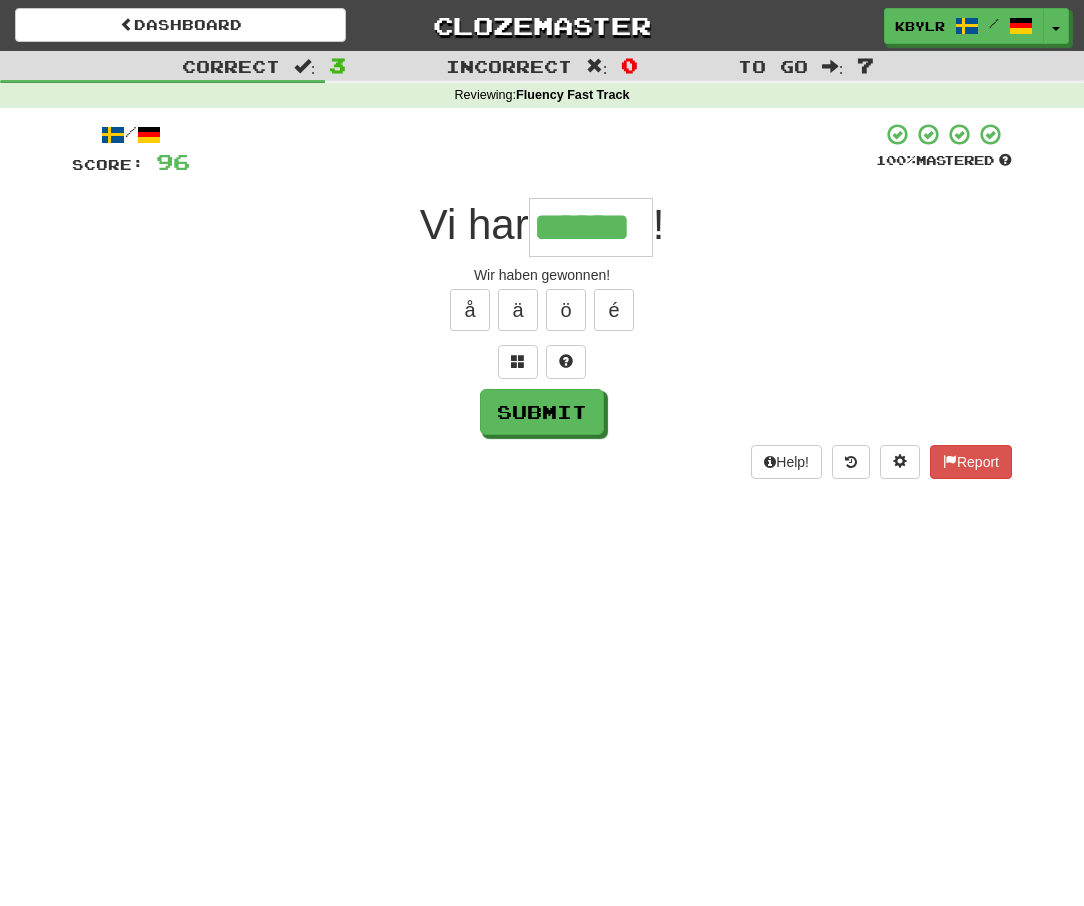 type on "******" 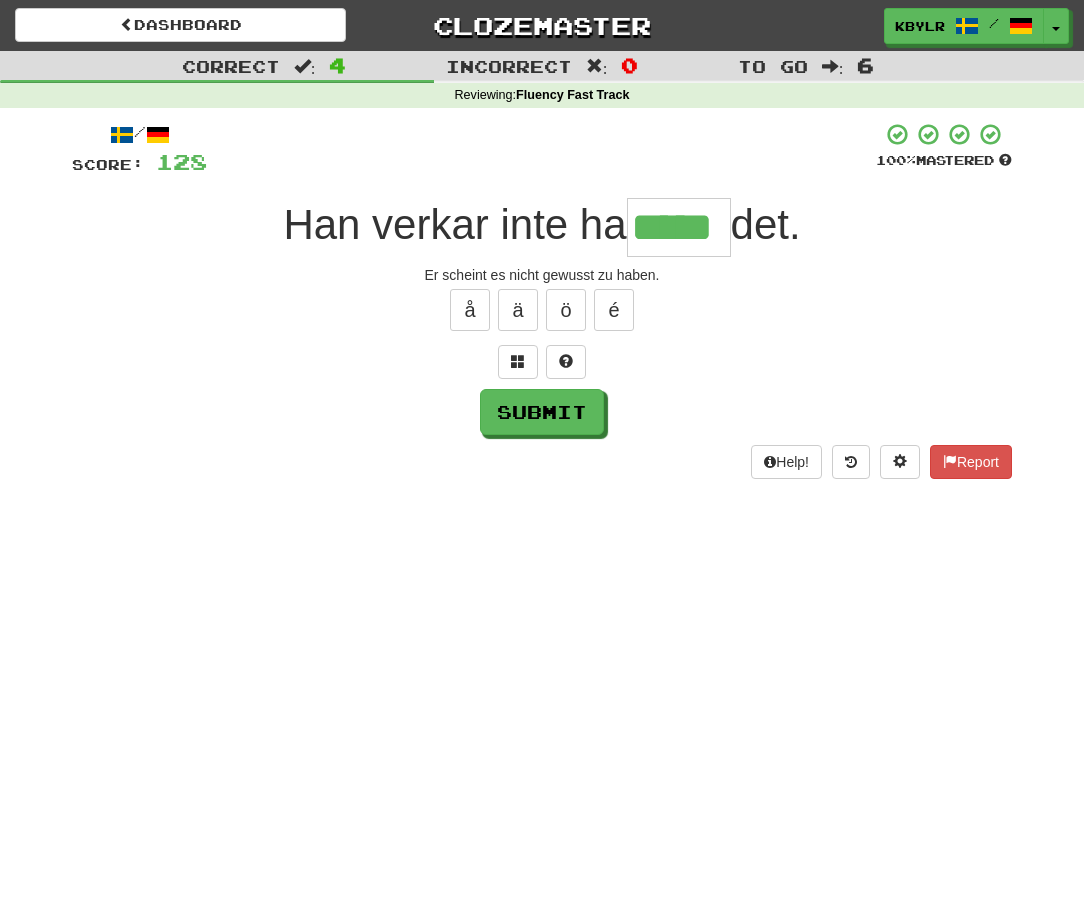 type on "*****" 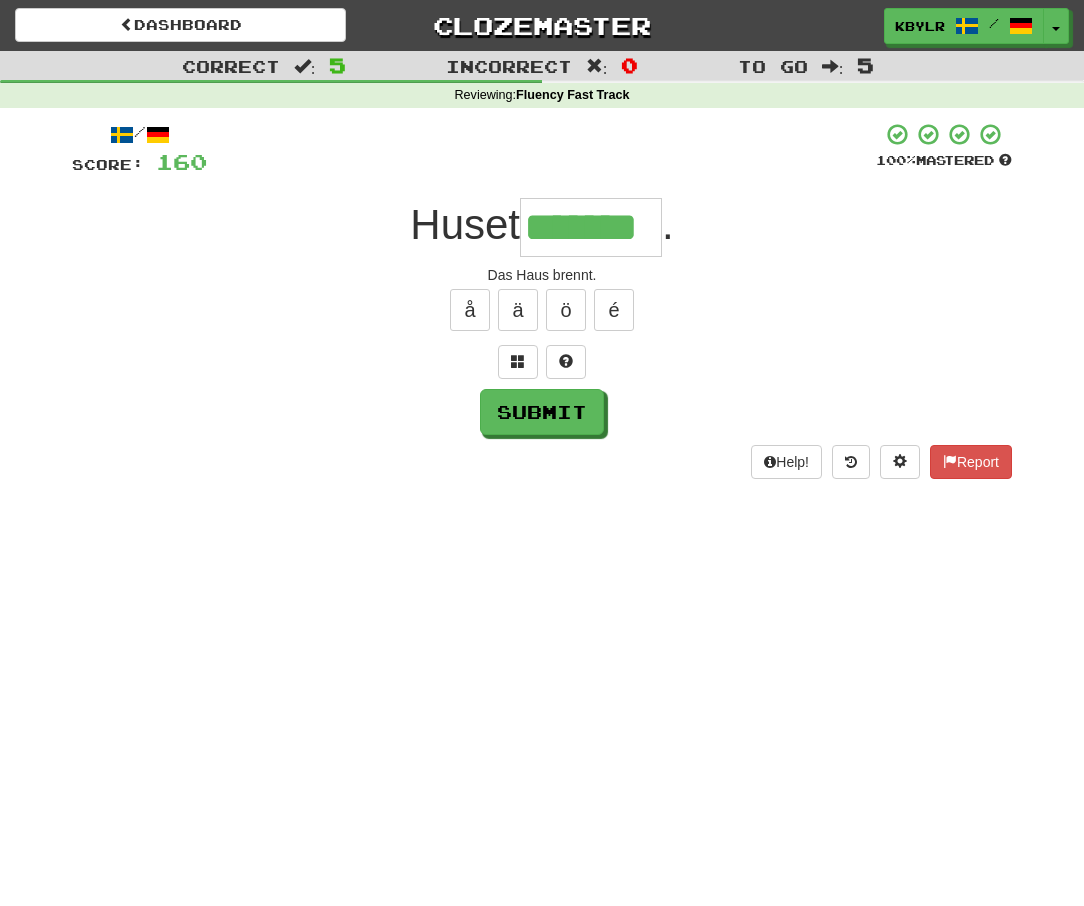 type on "*******" 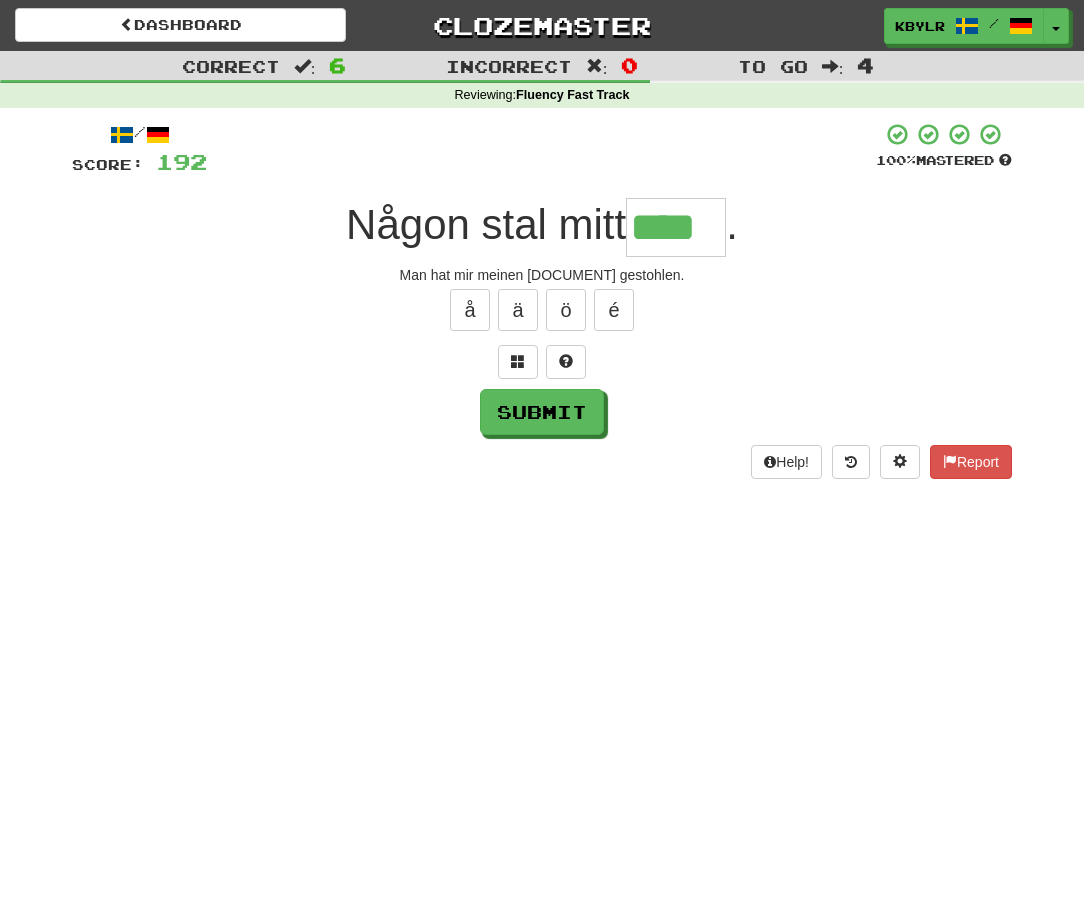 type on "****" 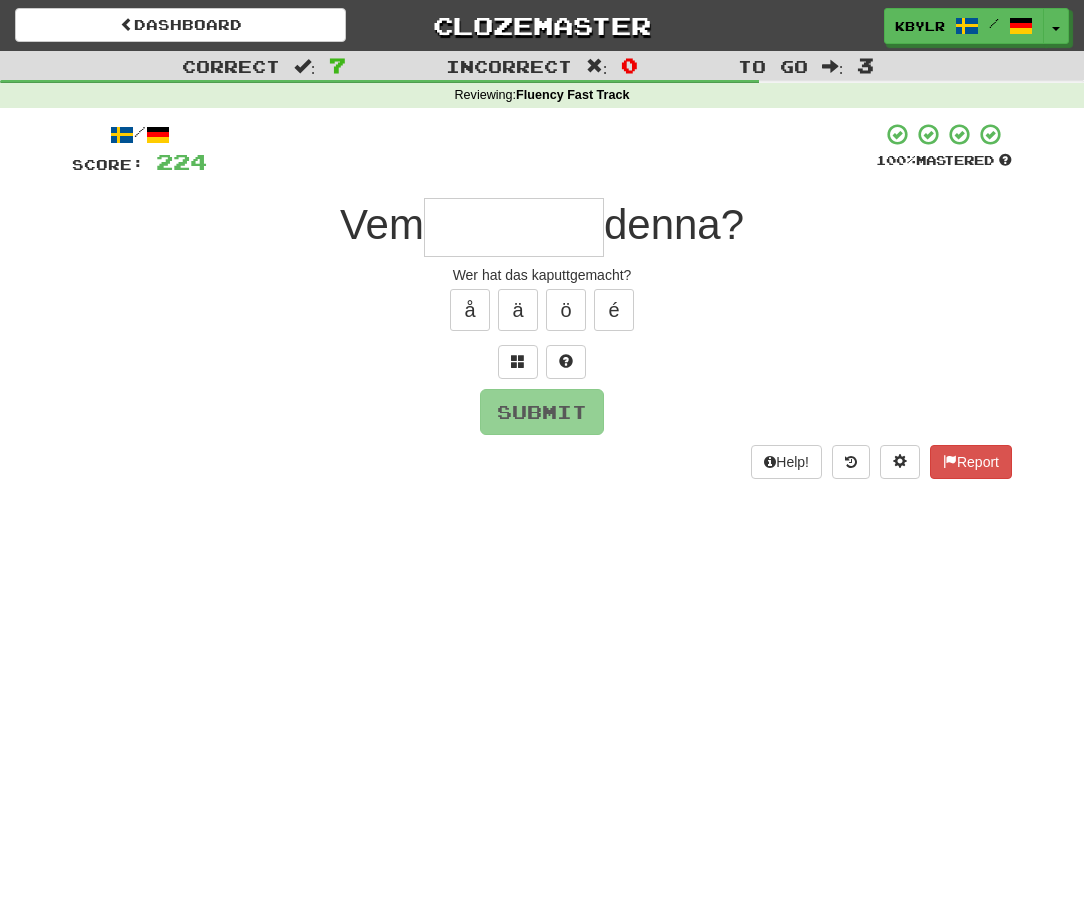 type on "*" 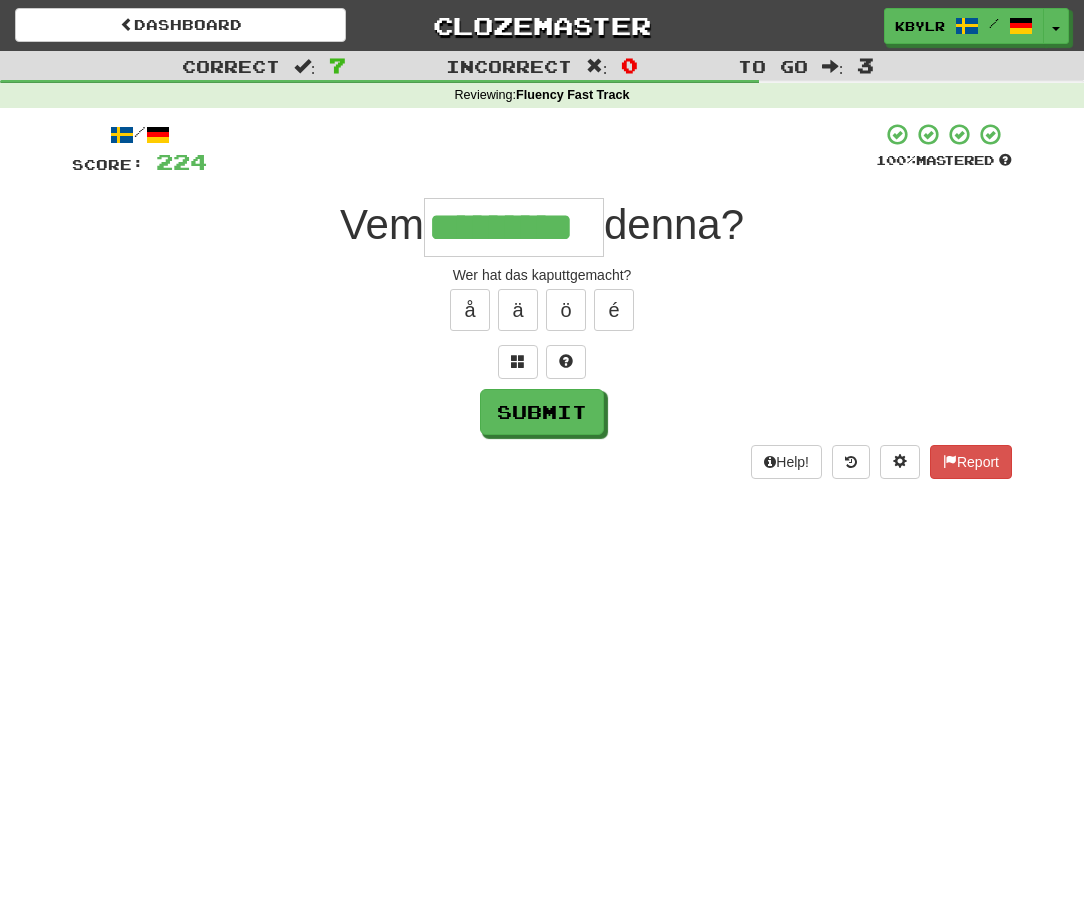 type on "*********" 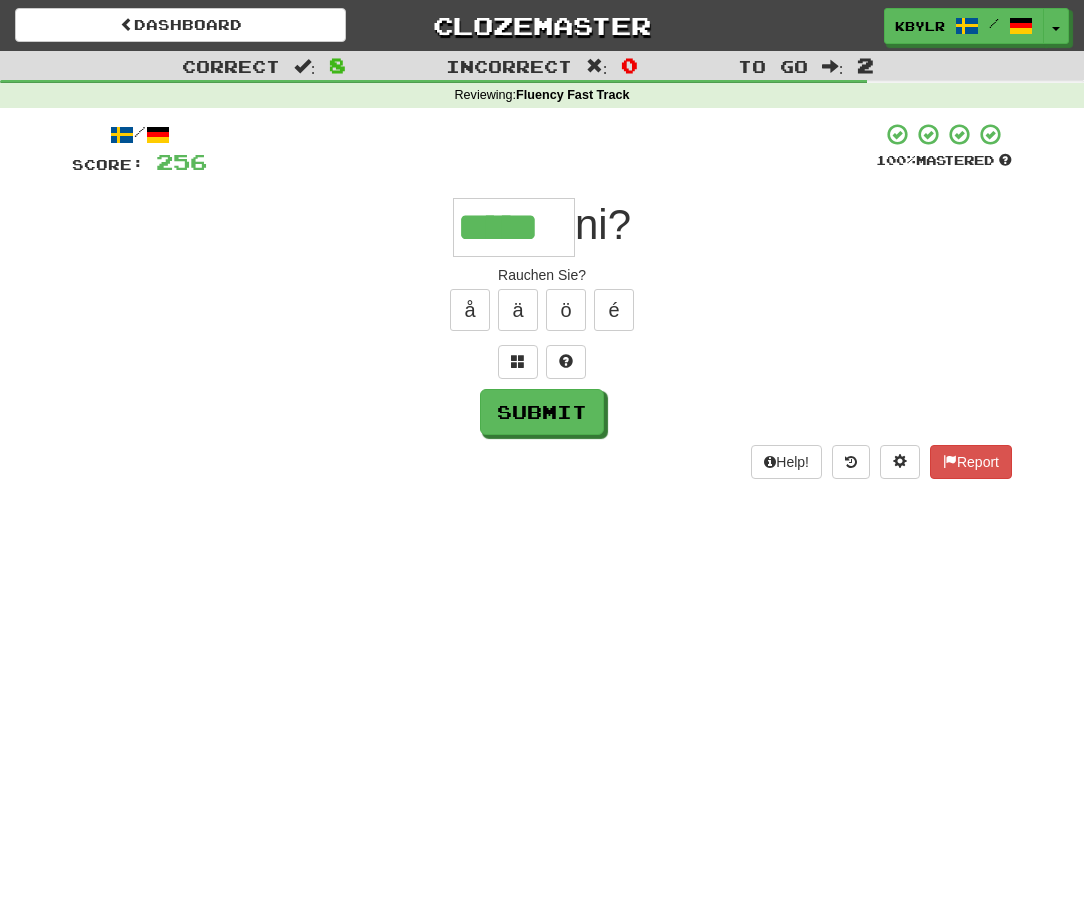 type on "*****" 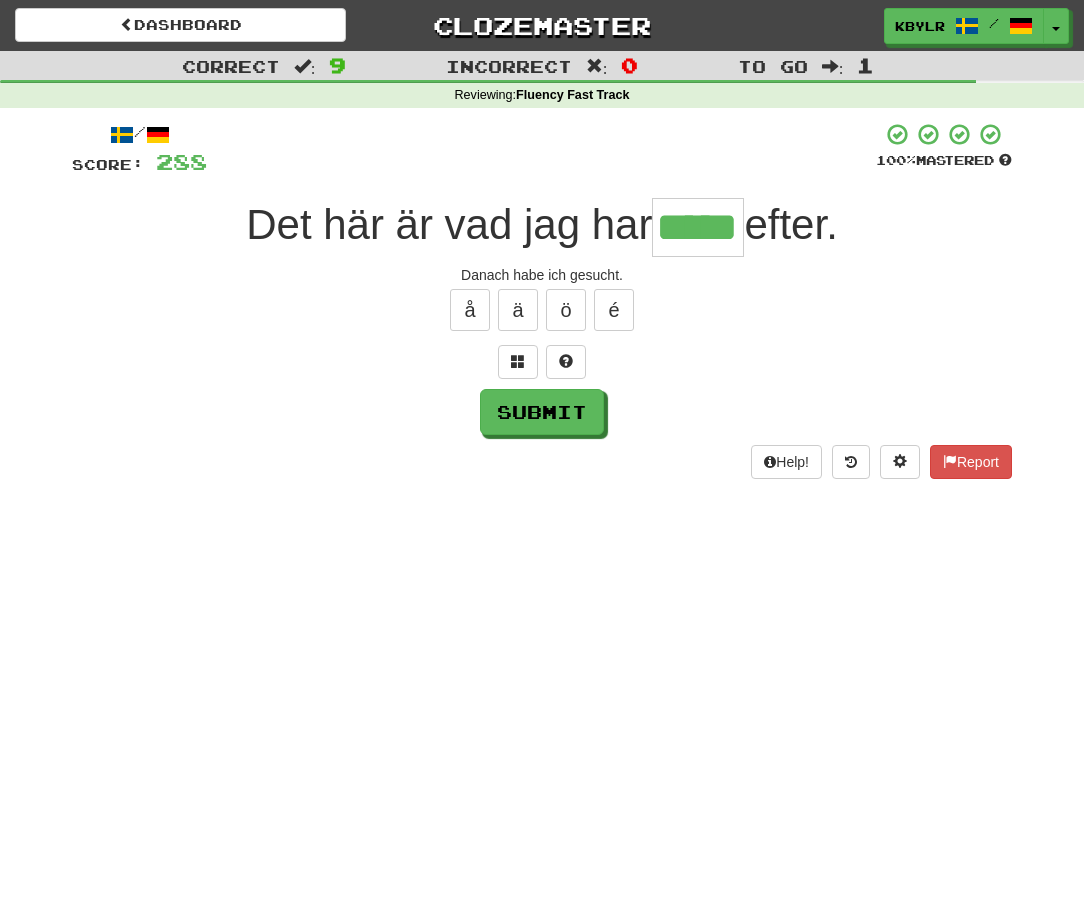 type on "*****" 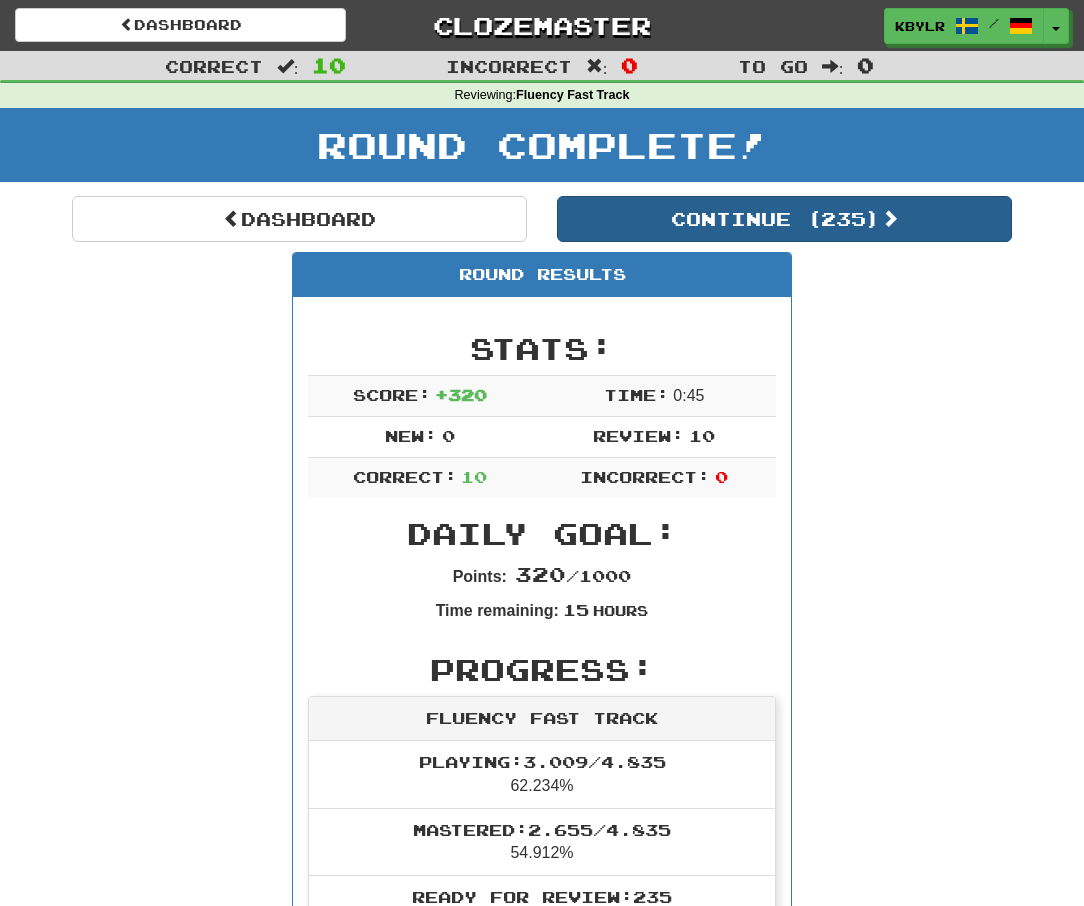 click on "Continue ( 235 )" at bounding box center (784, 219) 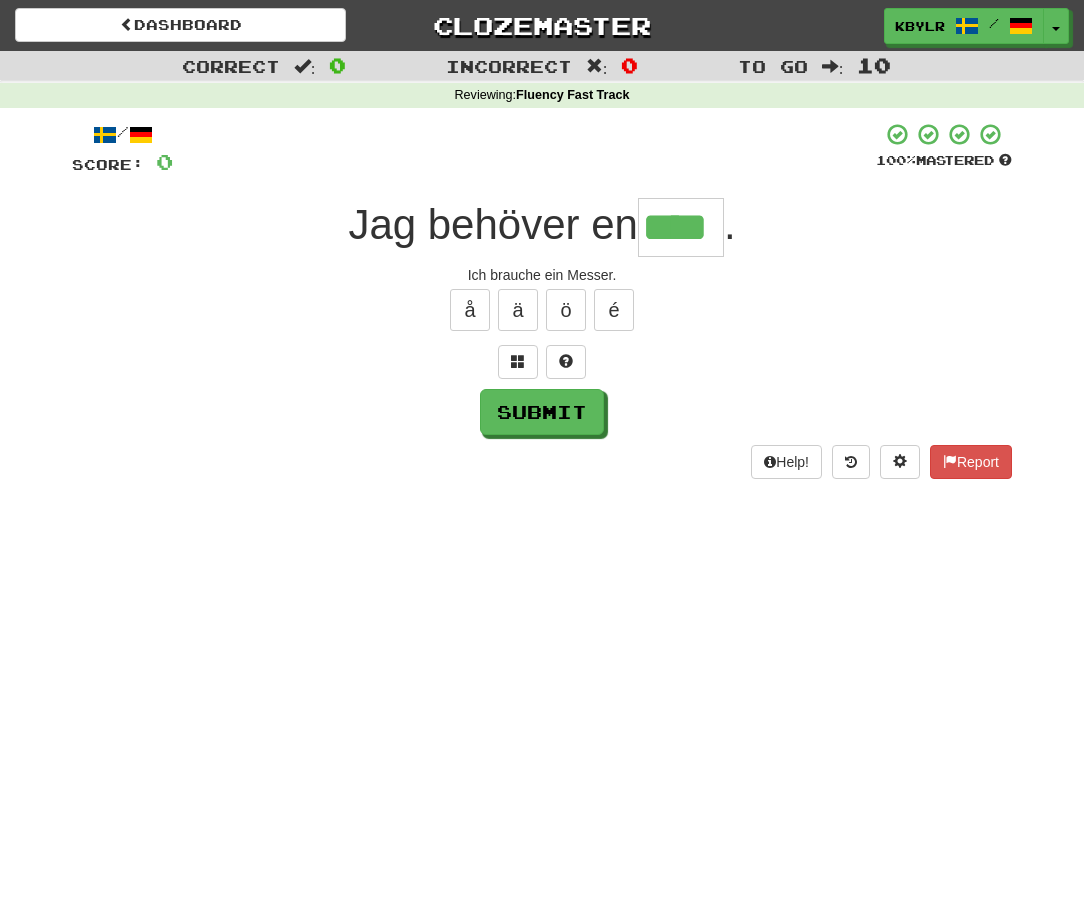 type on "****" 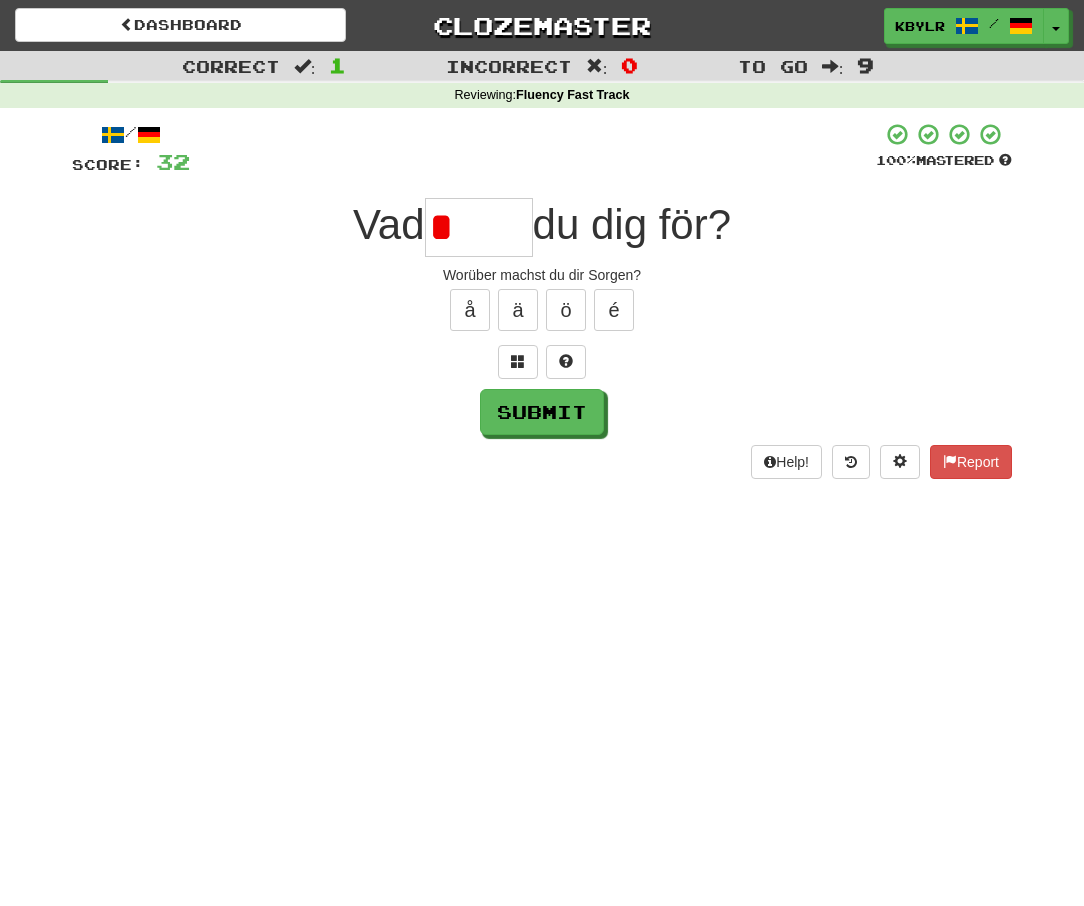 type on "**" 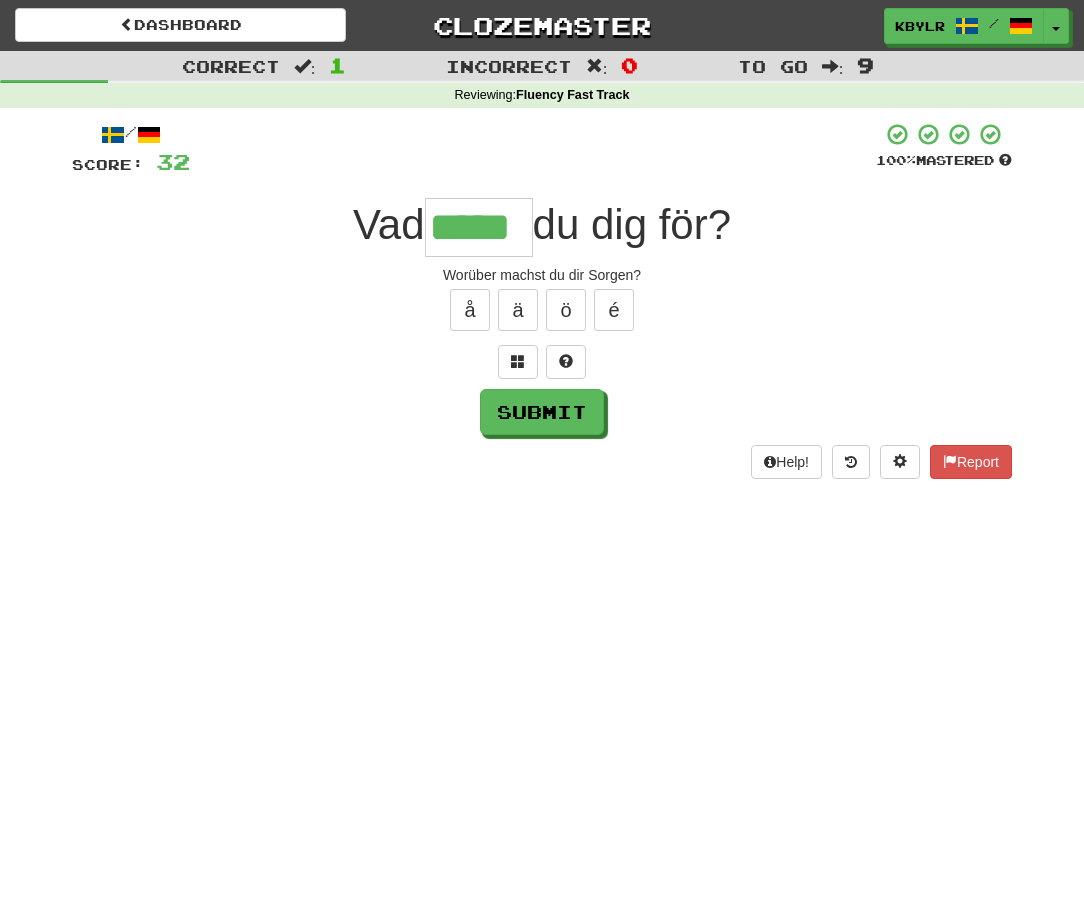 type on "*****" 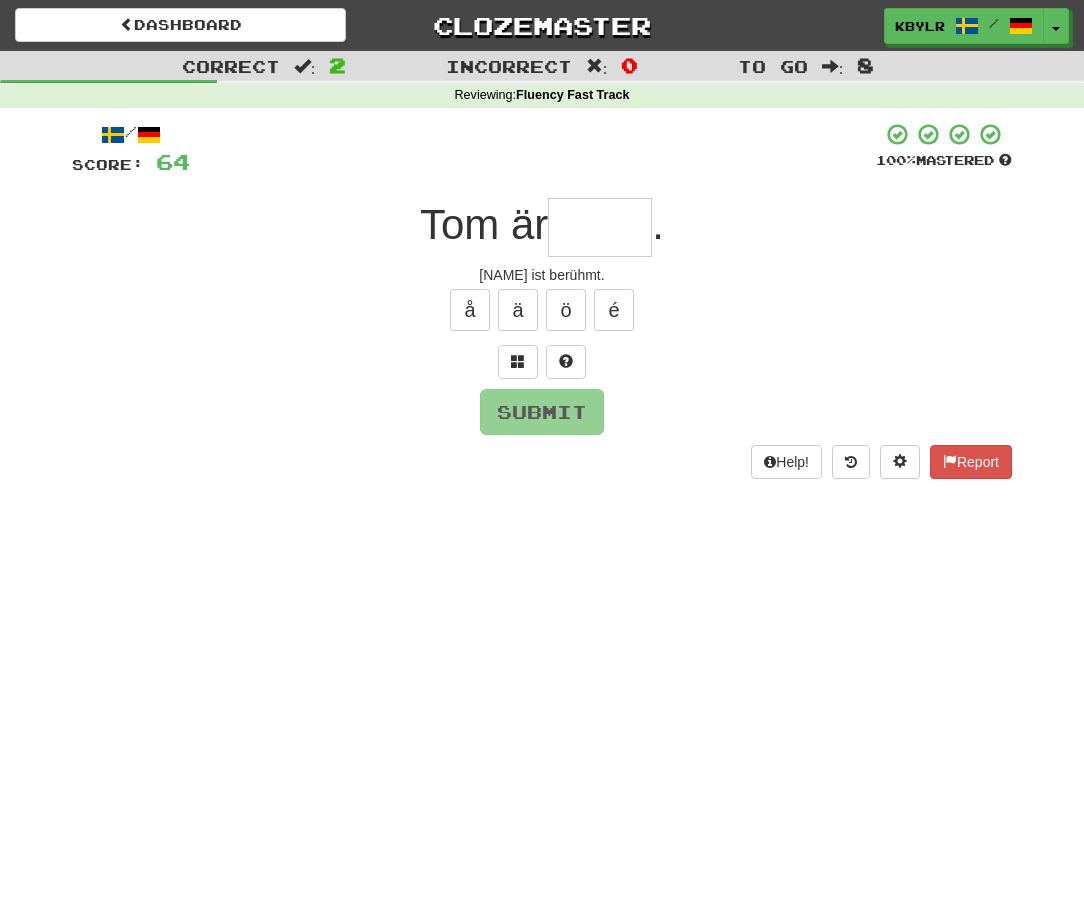 type on "*" 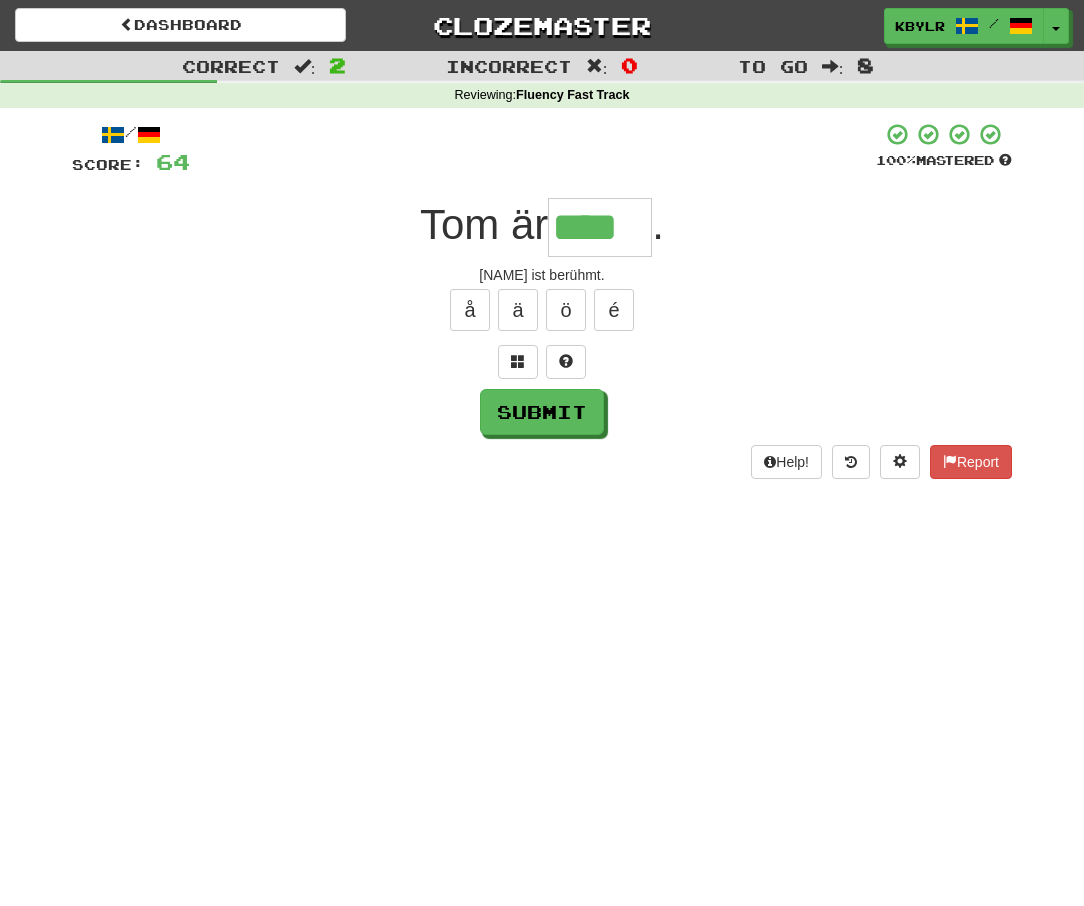 type on "****" 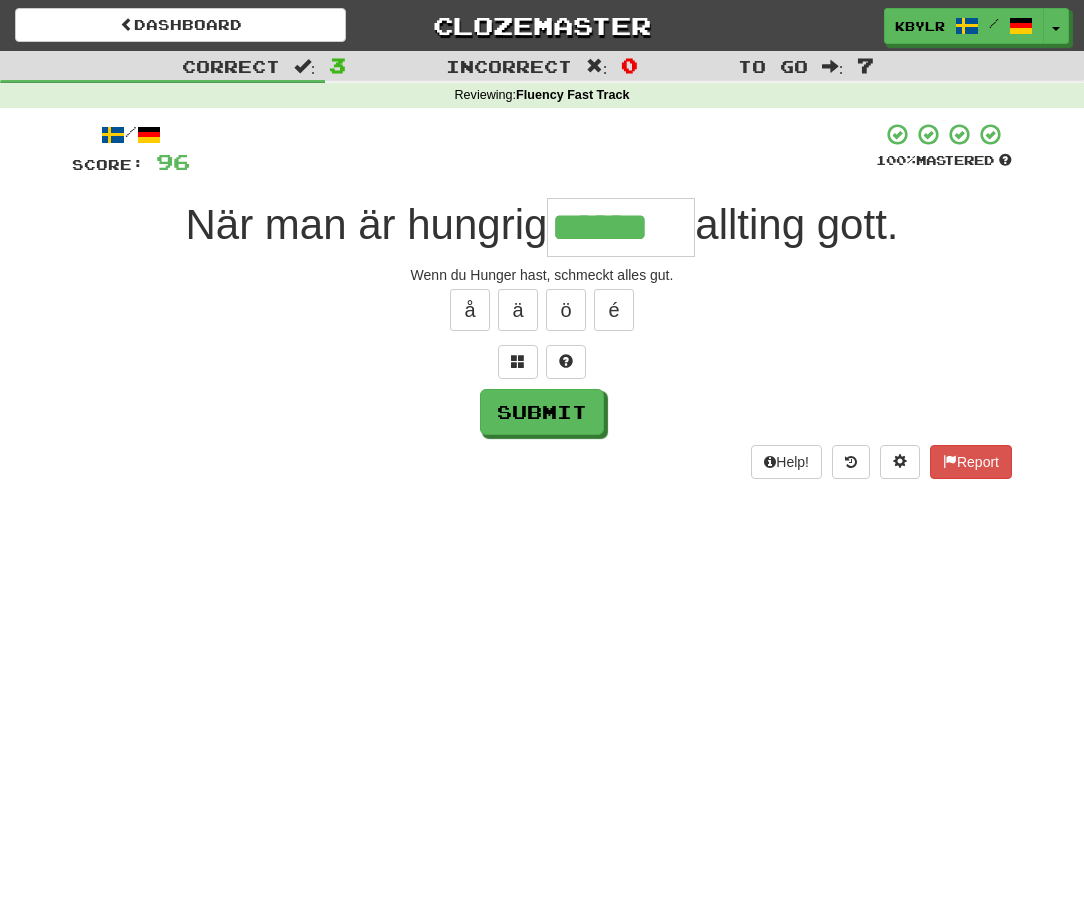 type on "******" 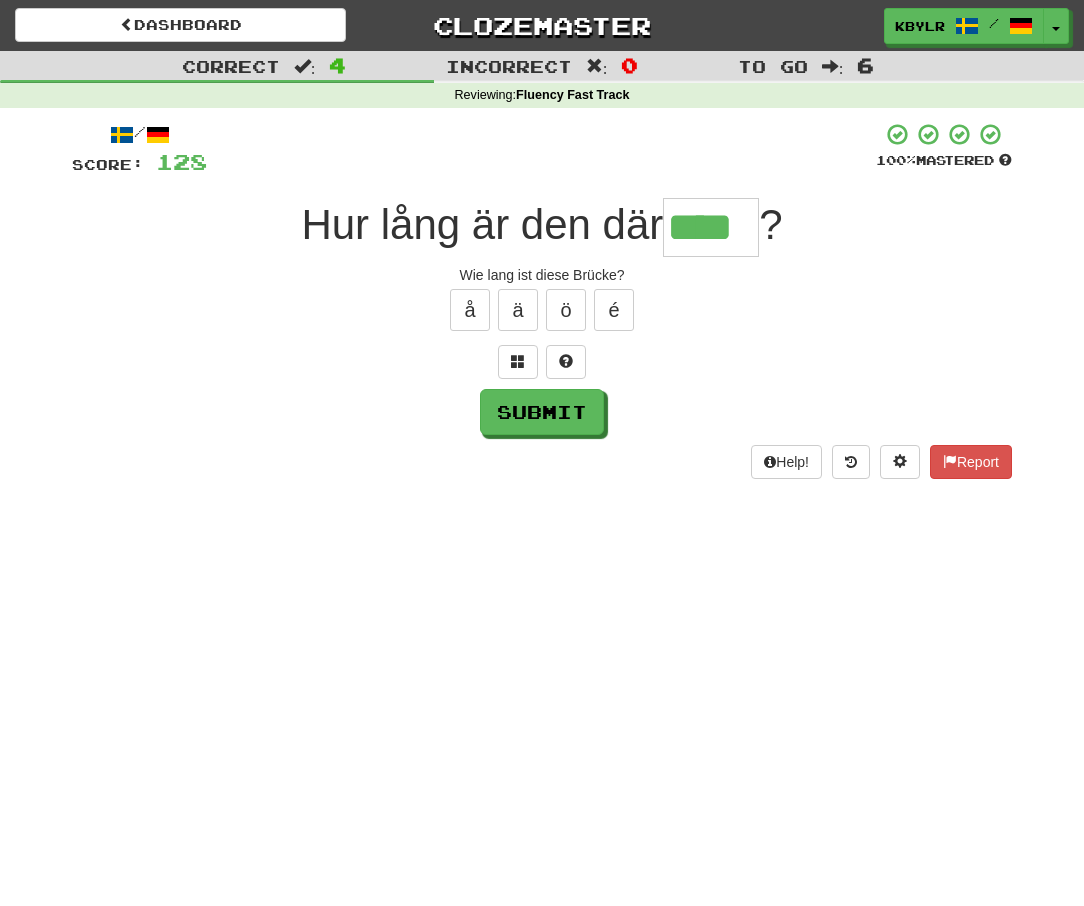 type on "****" 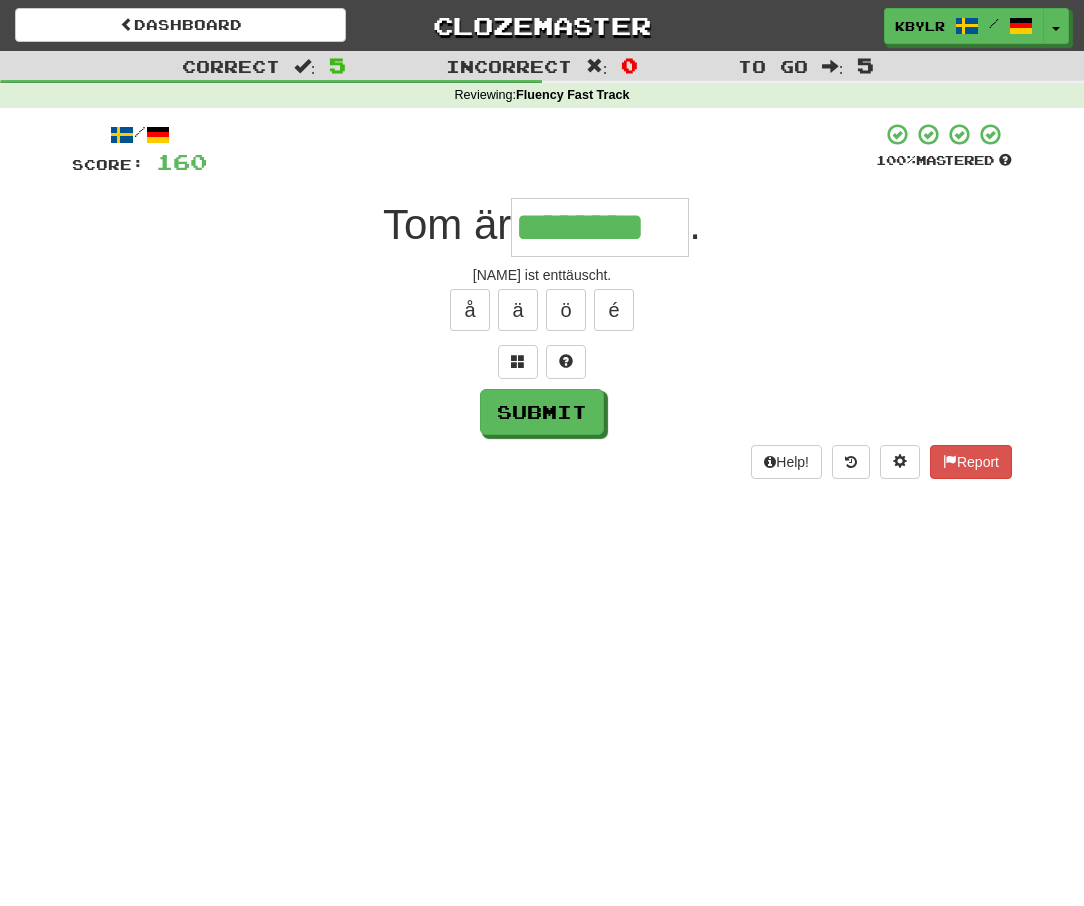 type on "********" 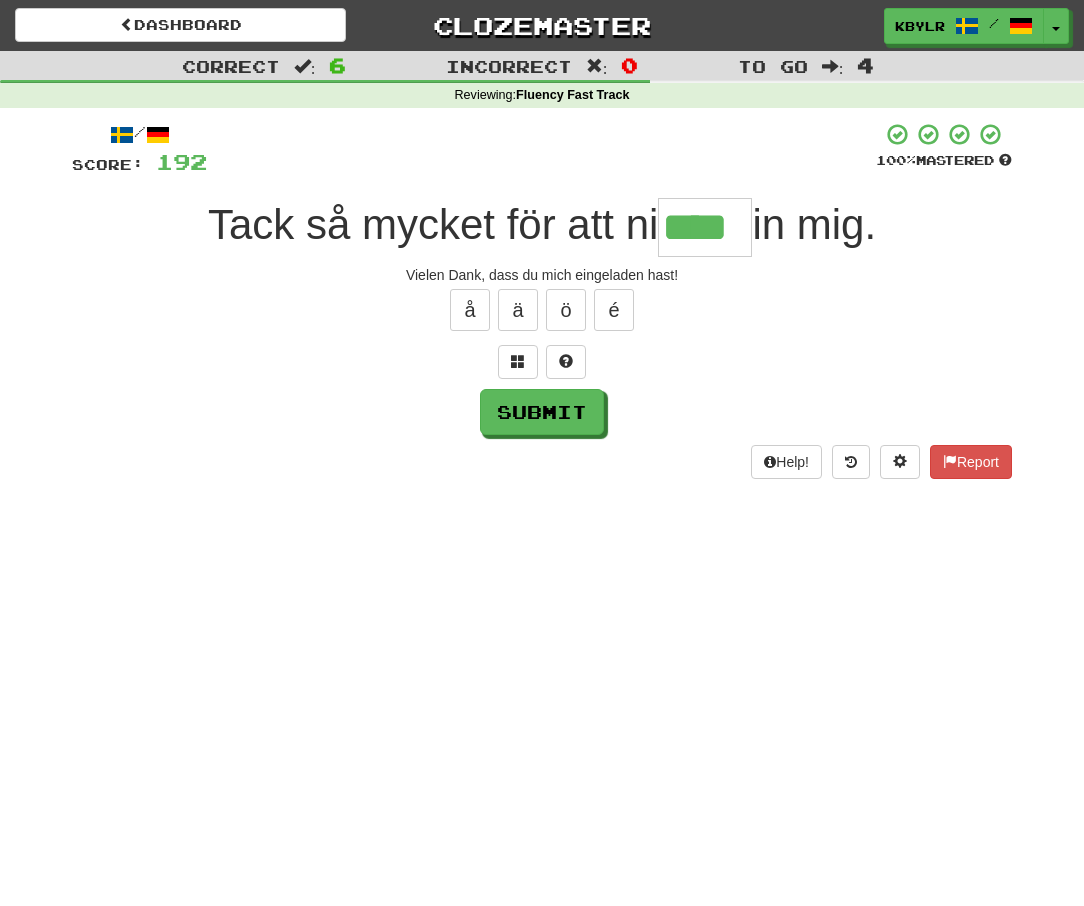 type on "****" 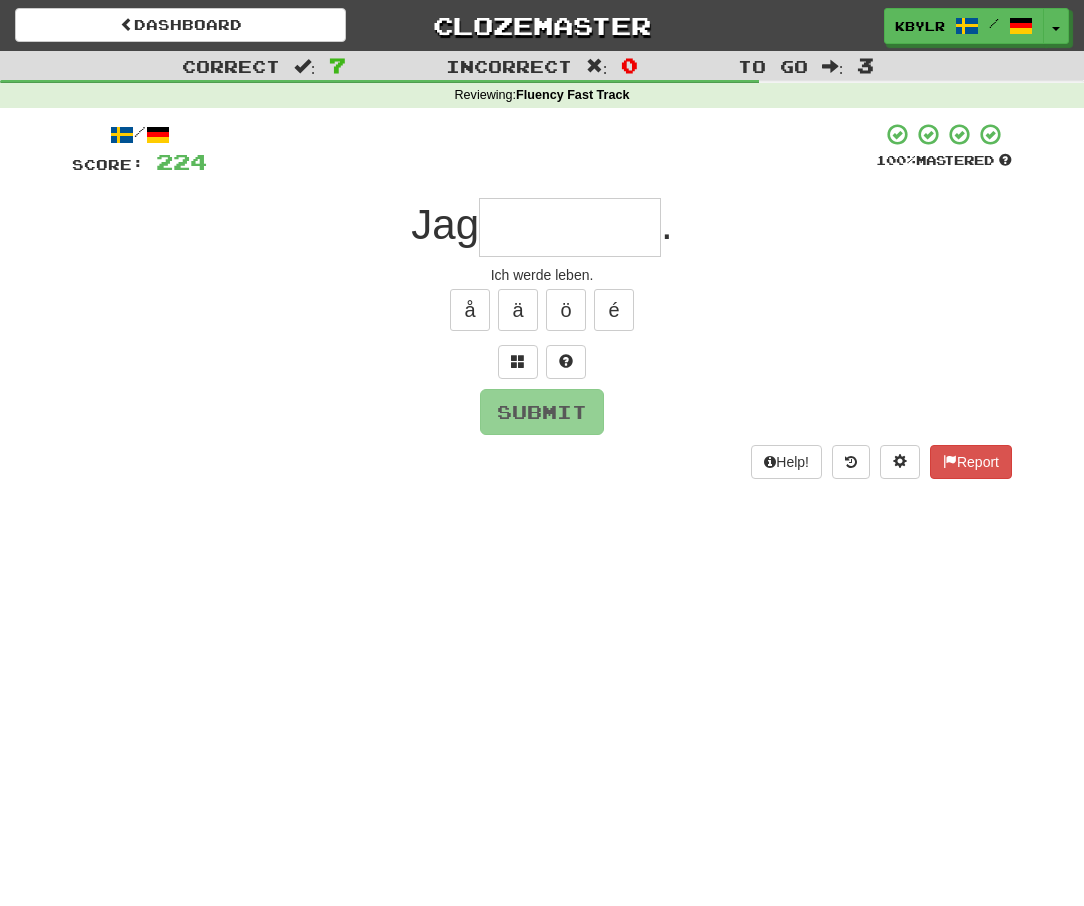 type on "*" 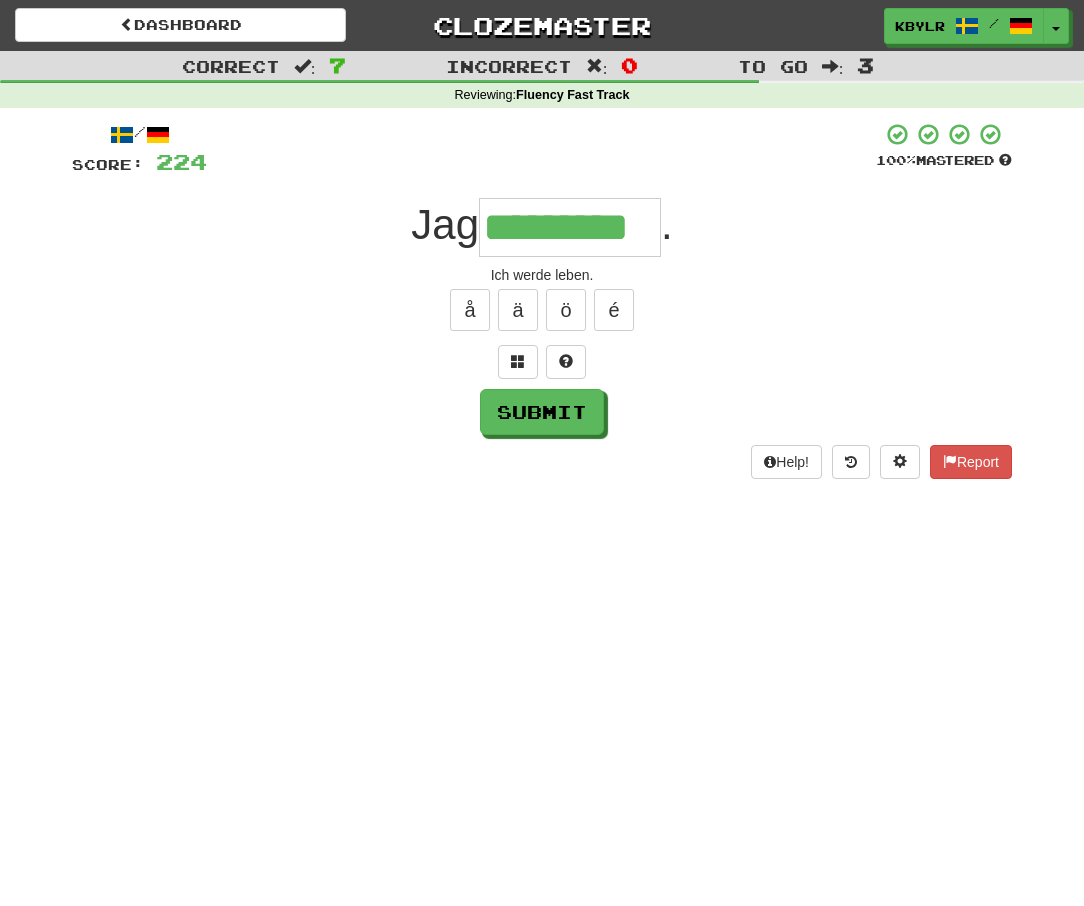 type on "*********" 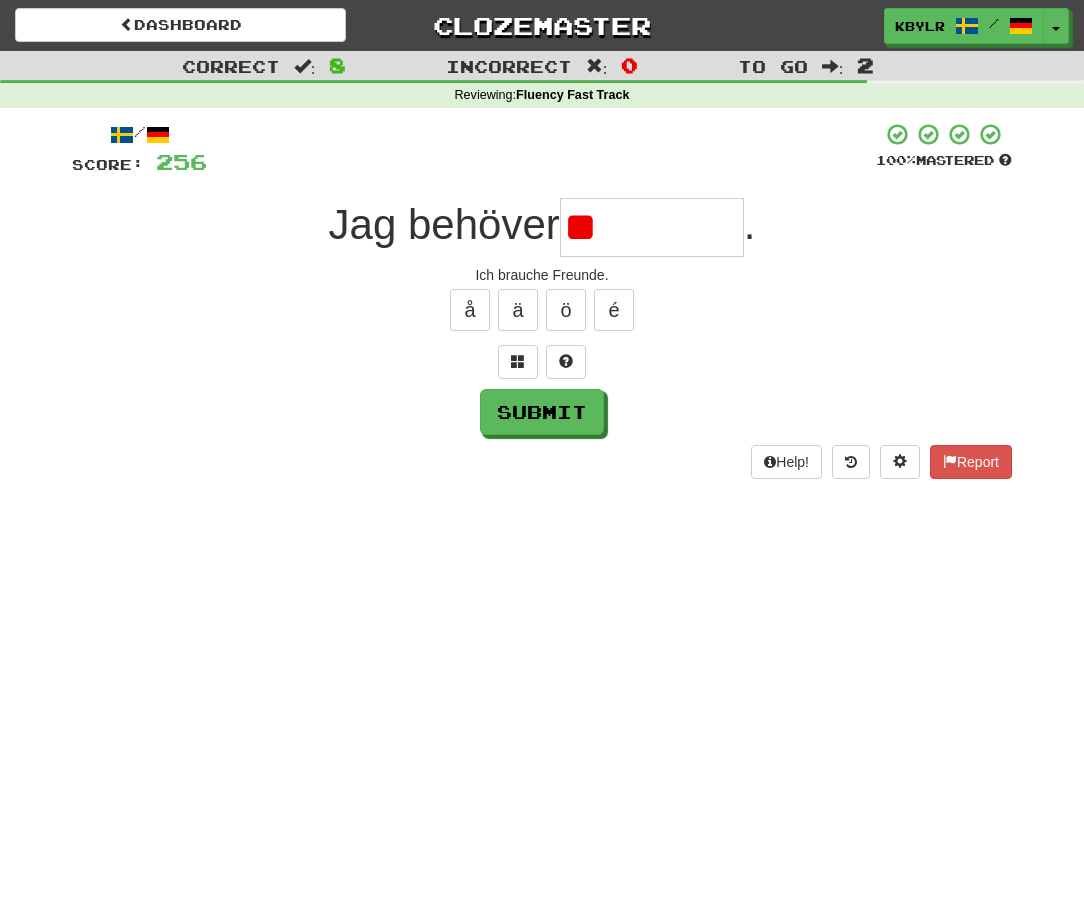 type on "*" 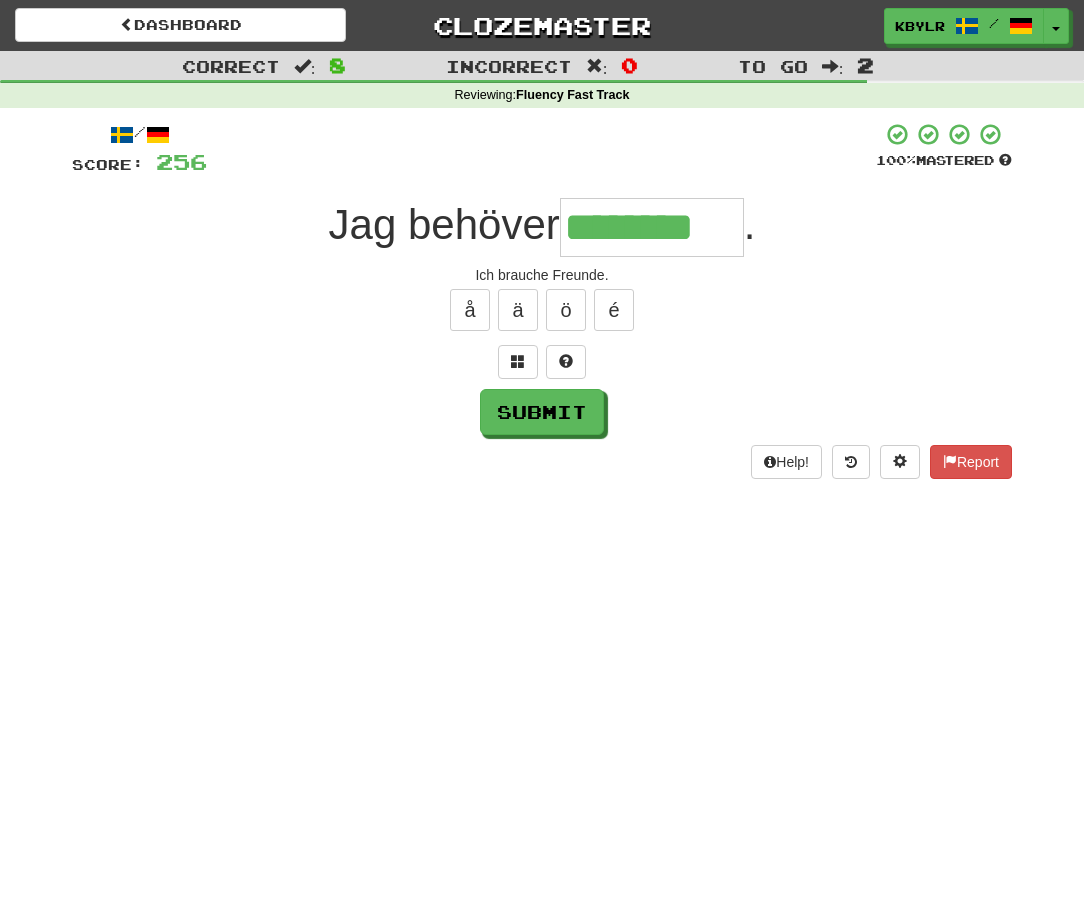 type on "********" 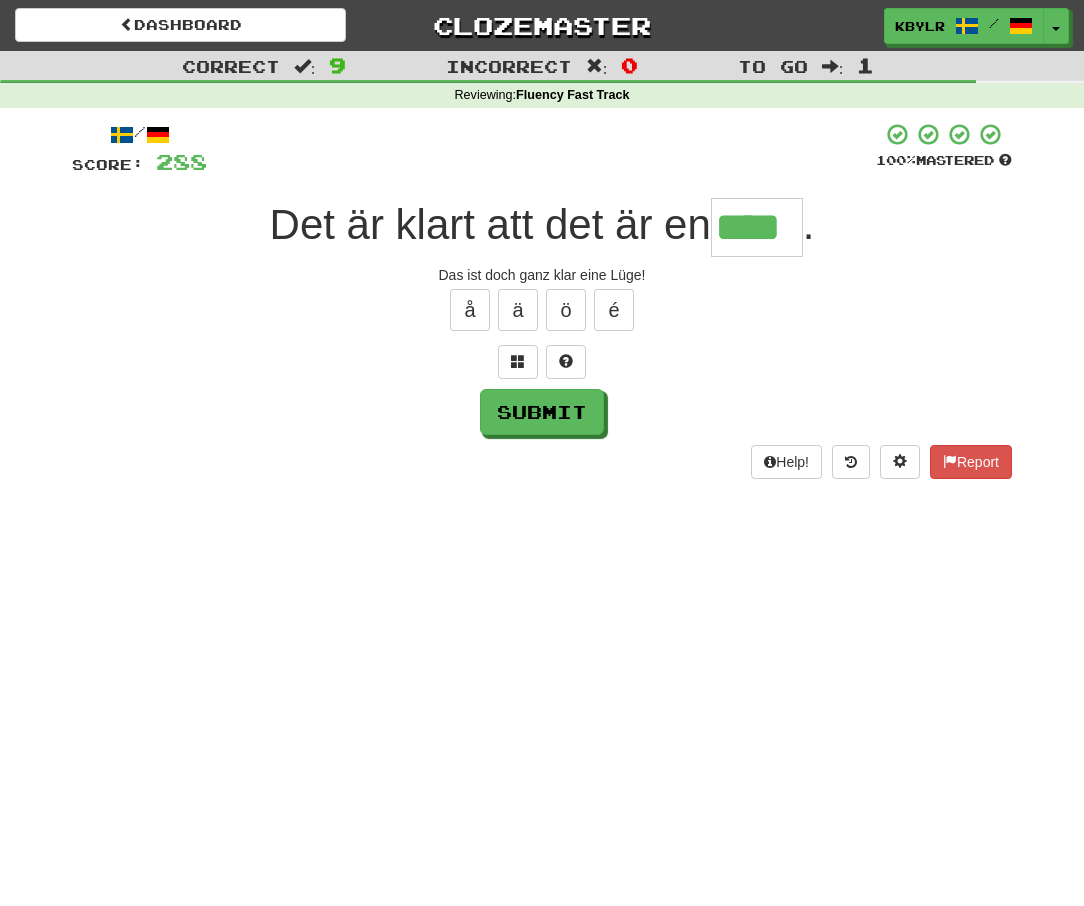 type on "****" 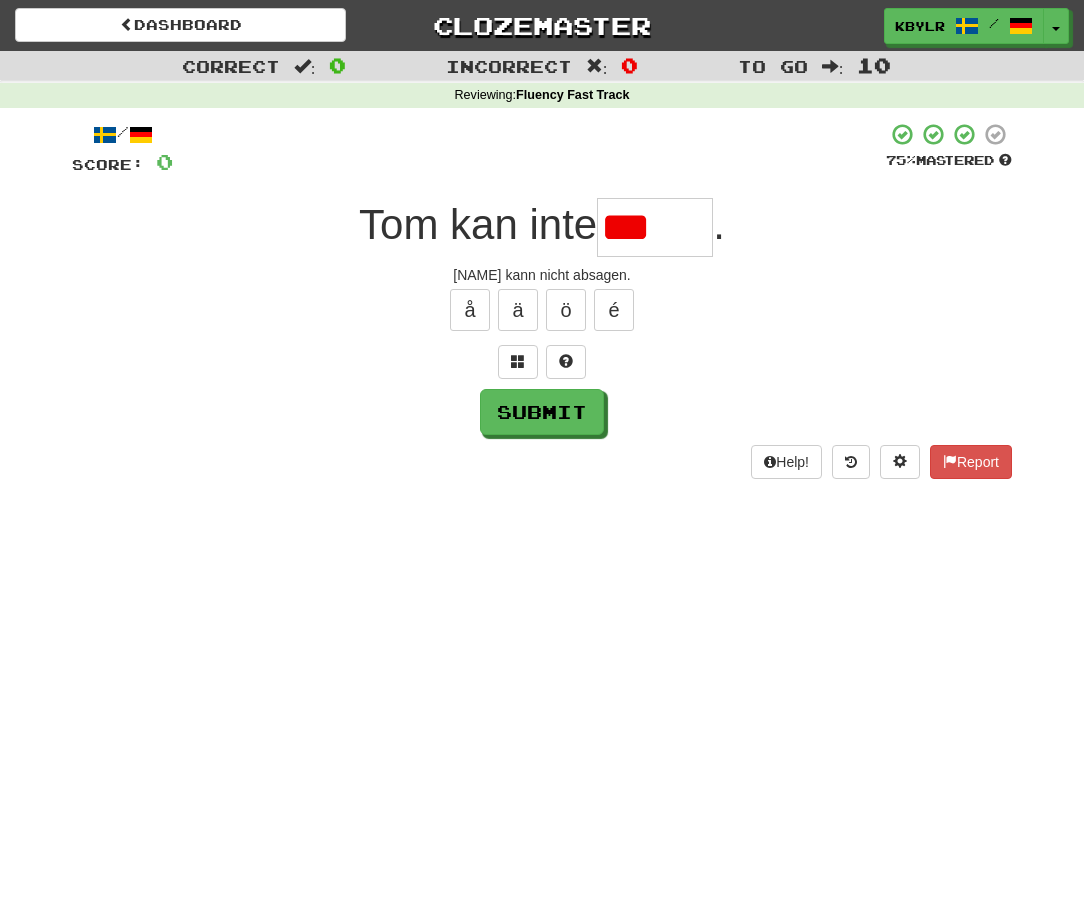 type on "*" 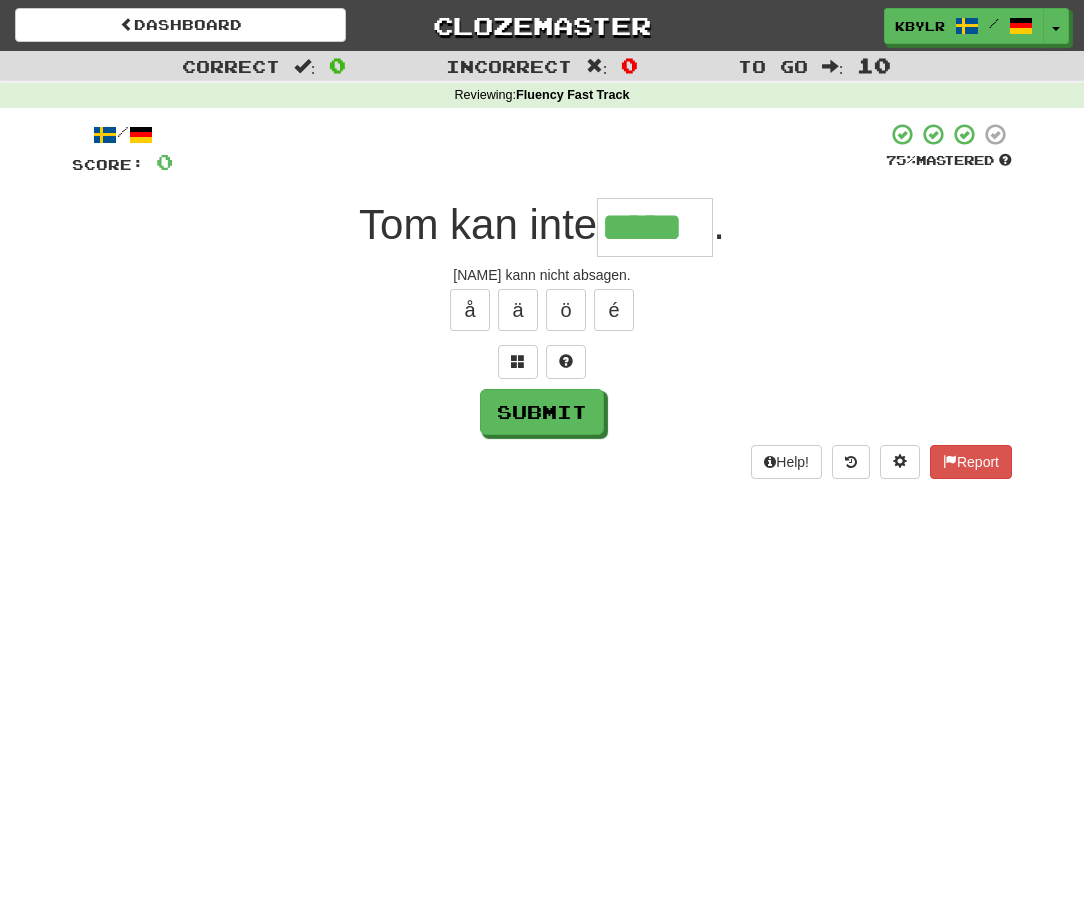 type on "*****" 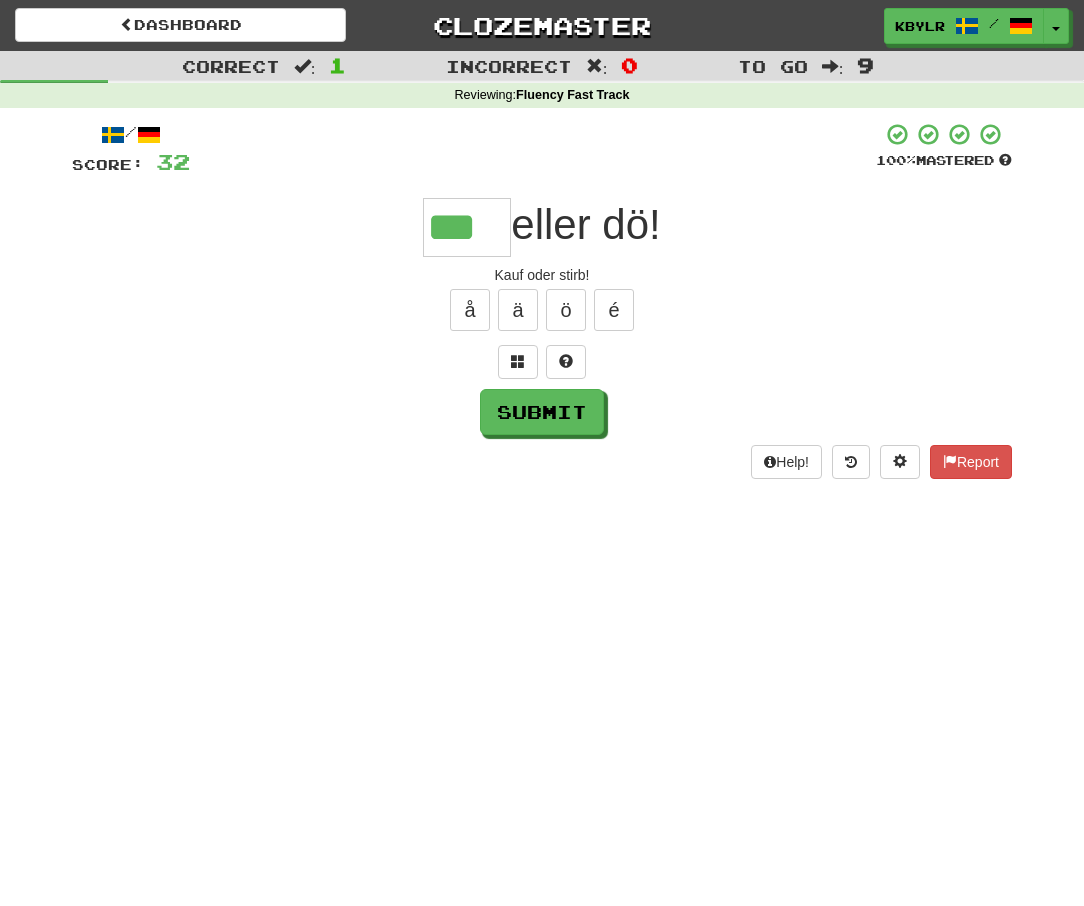 type on "***" 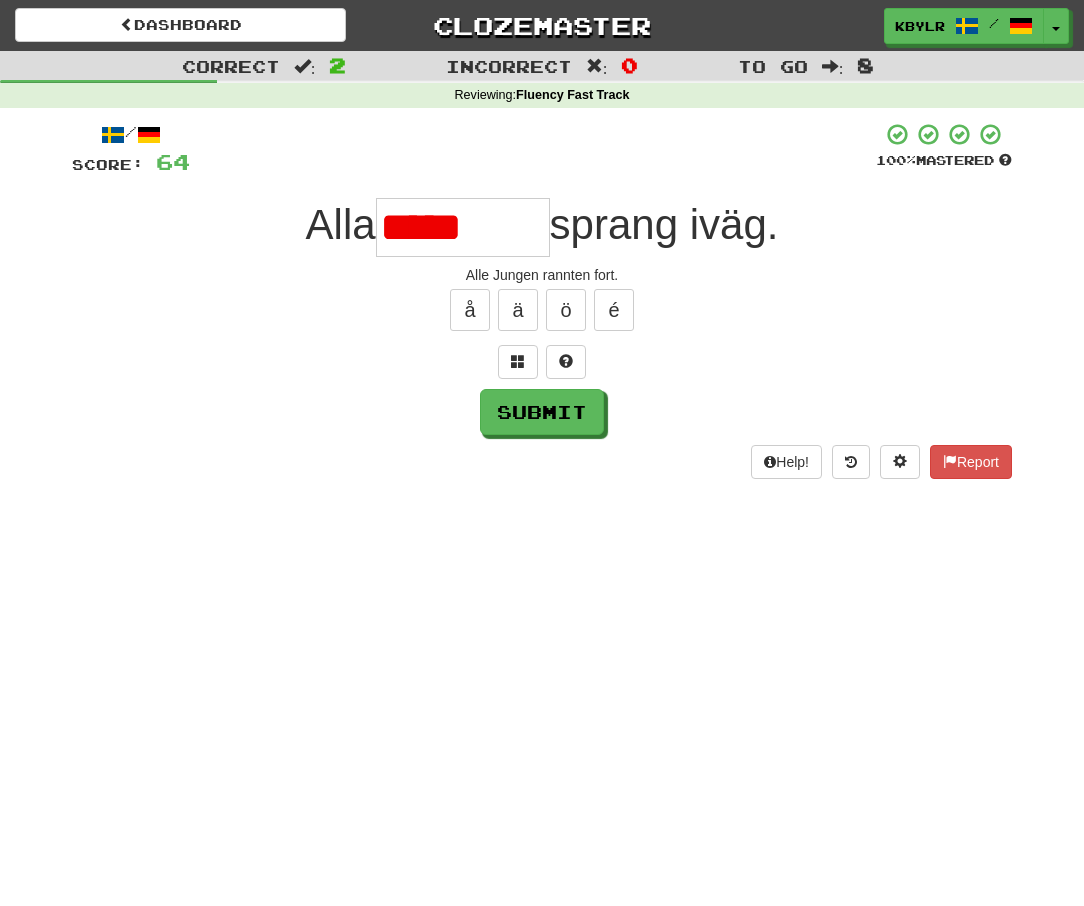 type on "******" 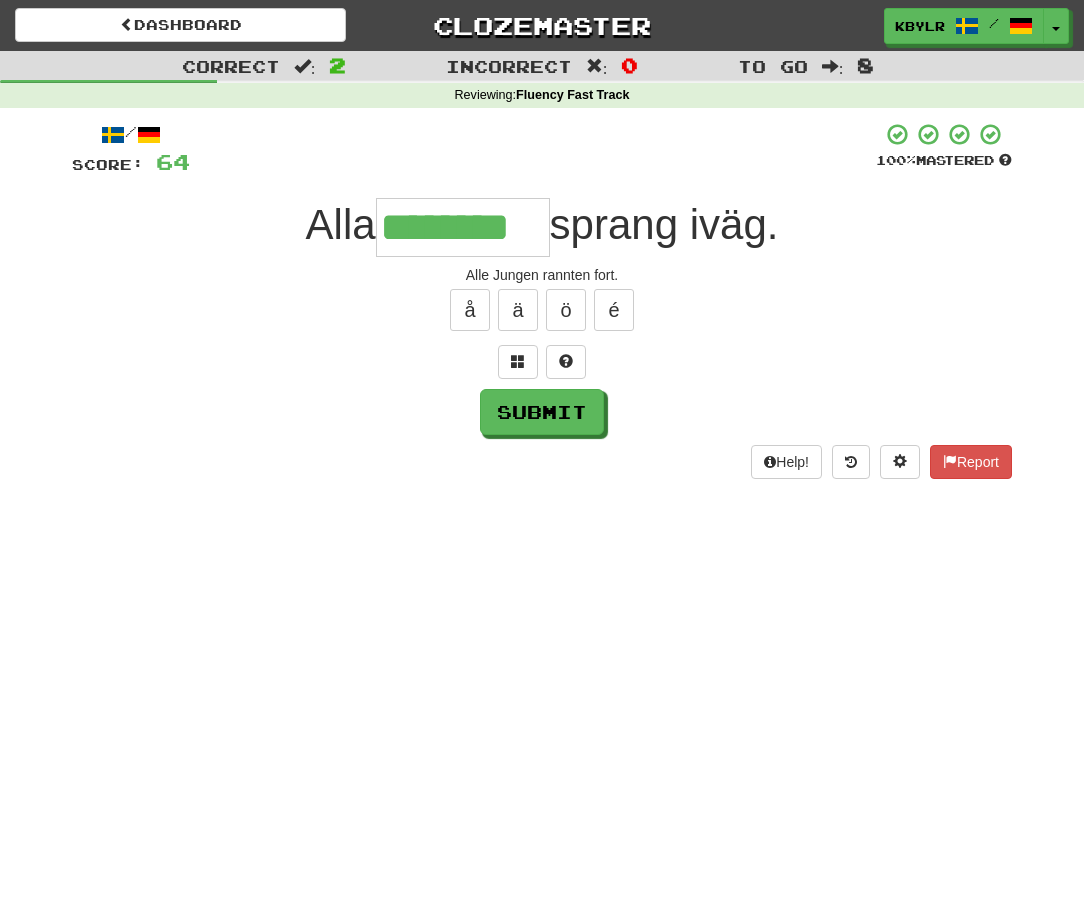 type on "********" 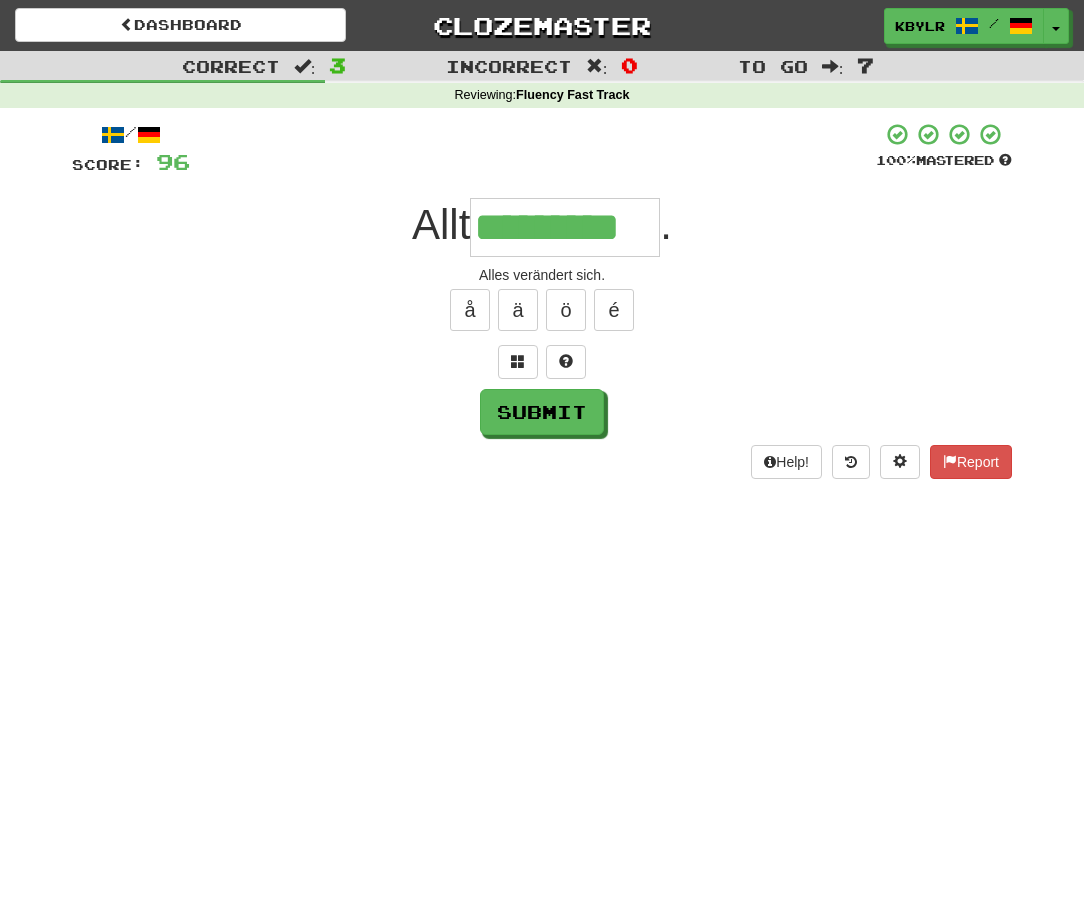 type on "*********" 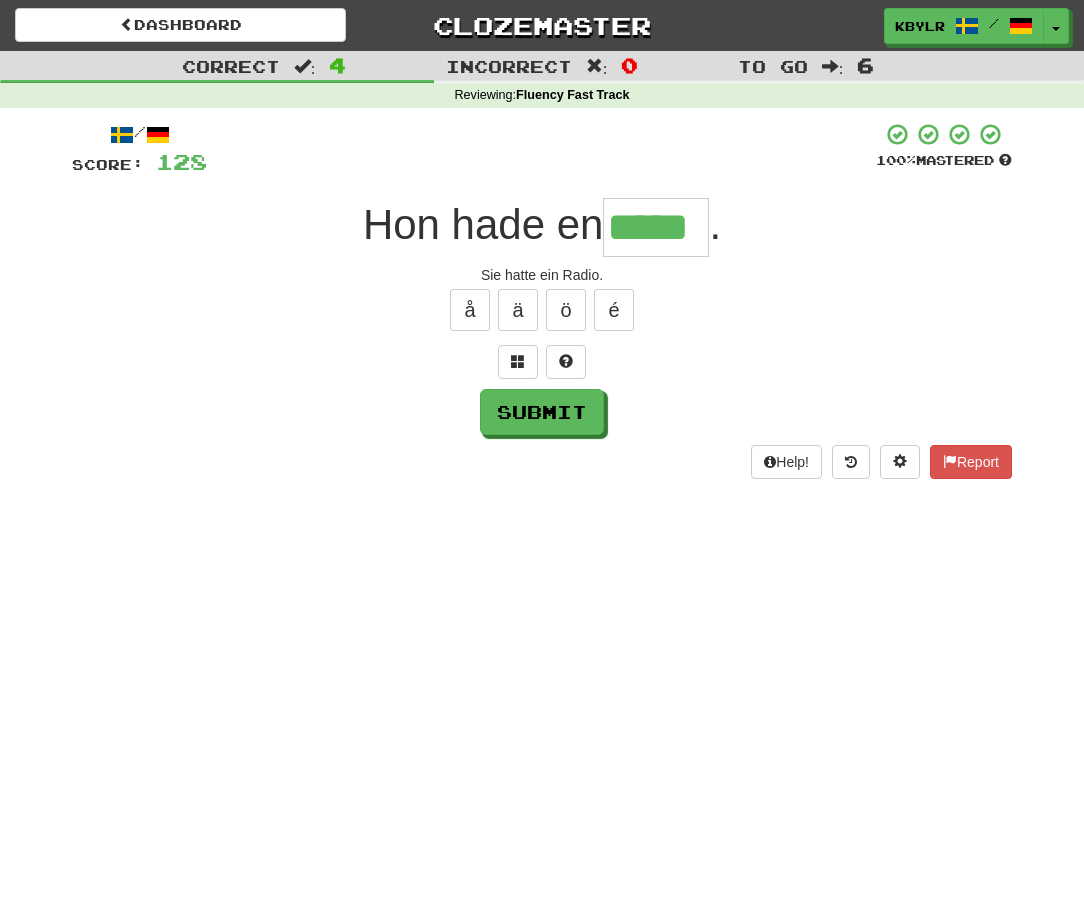 type on "*****" 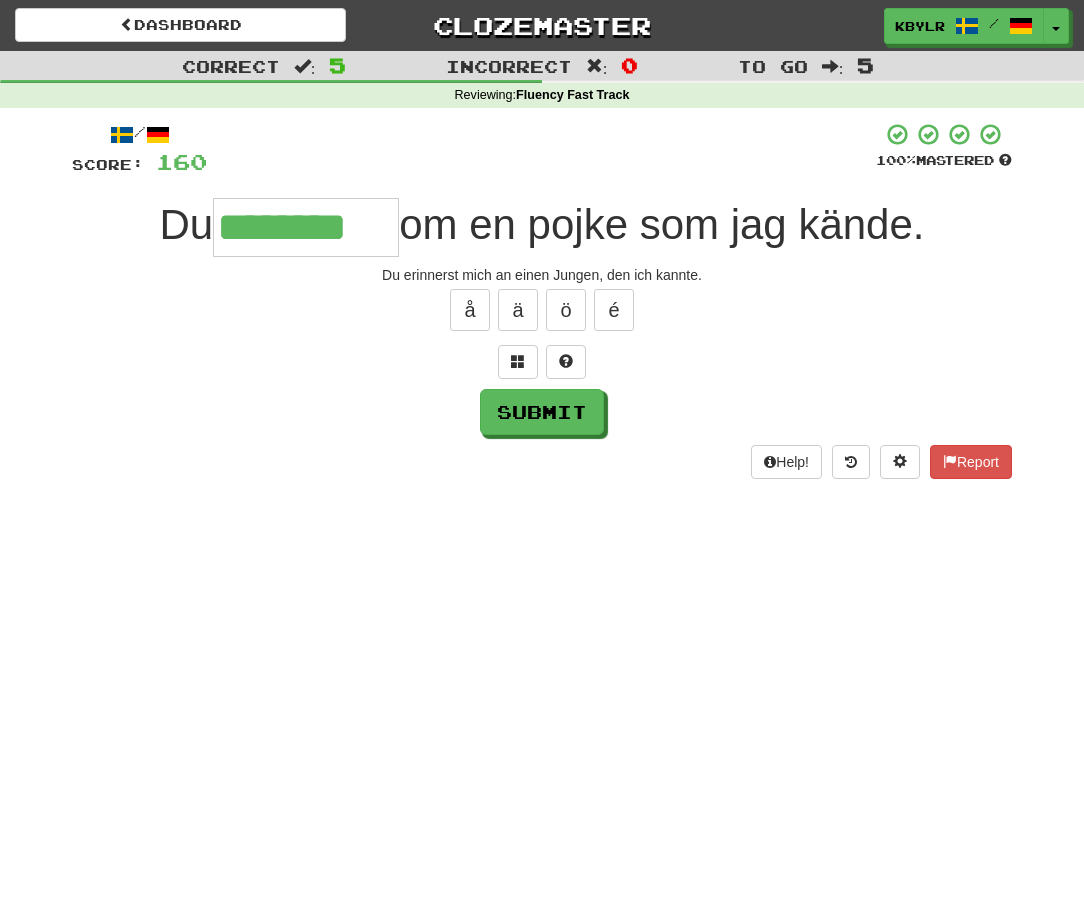 type on "********" 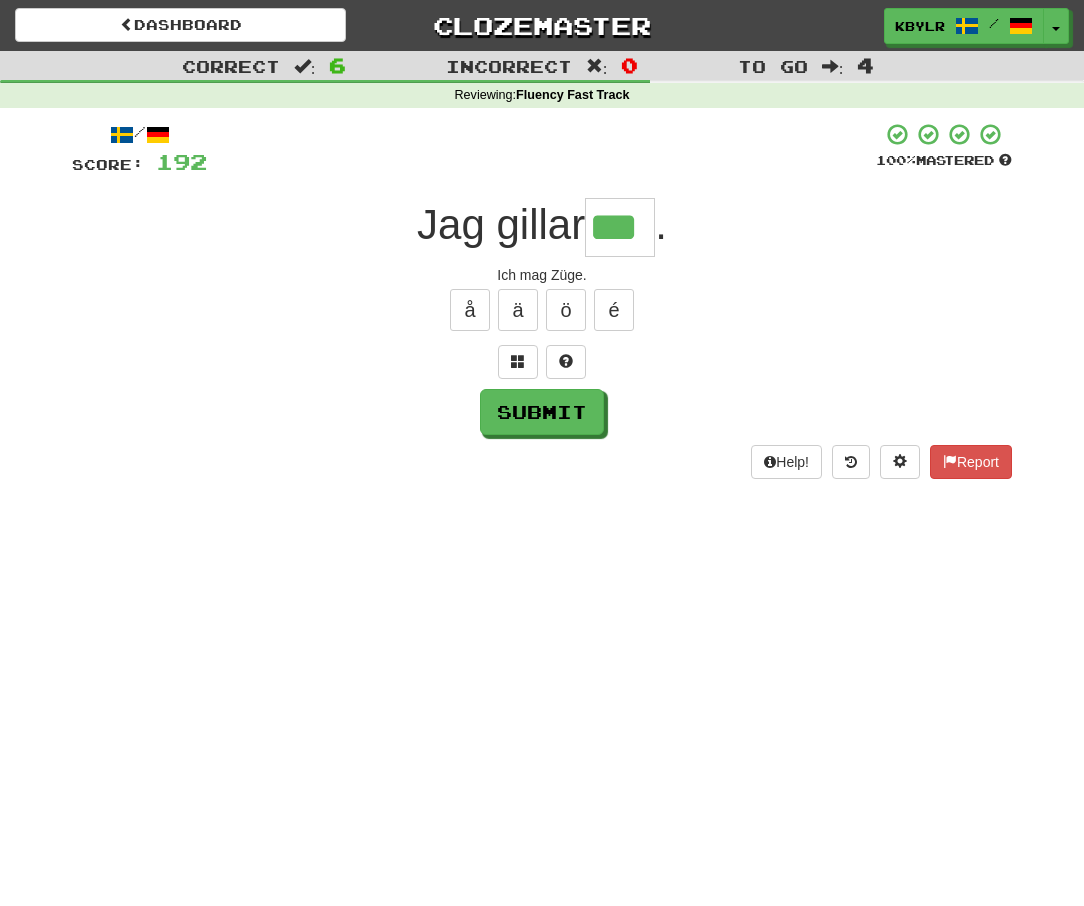 type on "***" 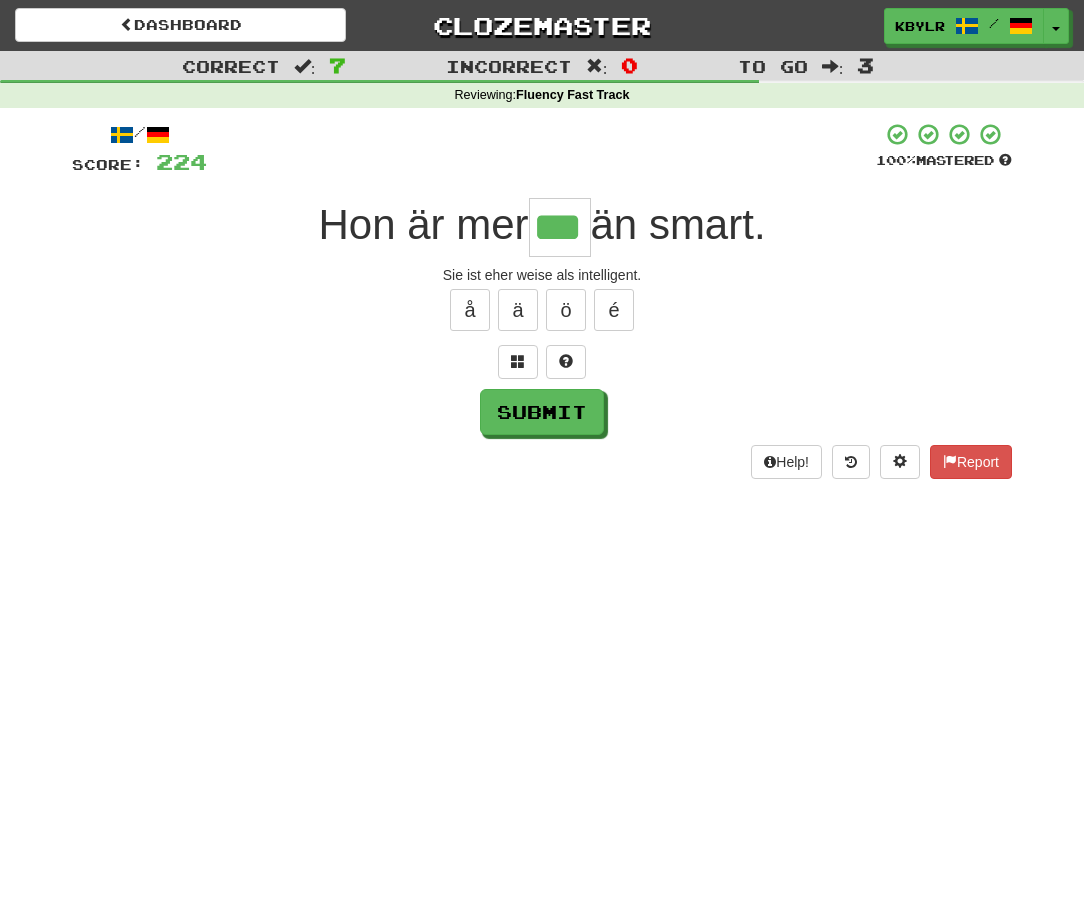 type on "***" 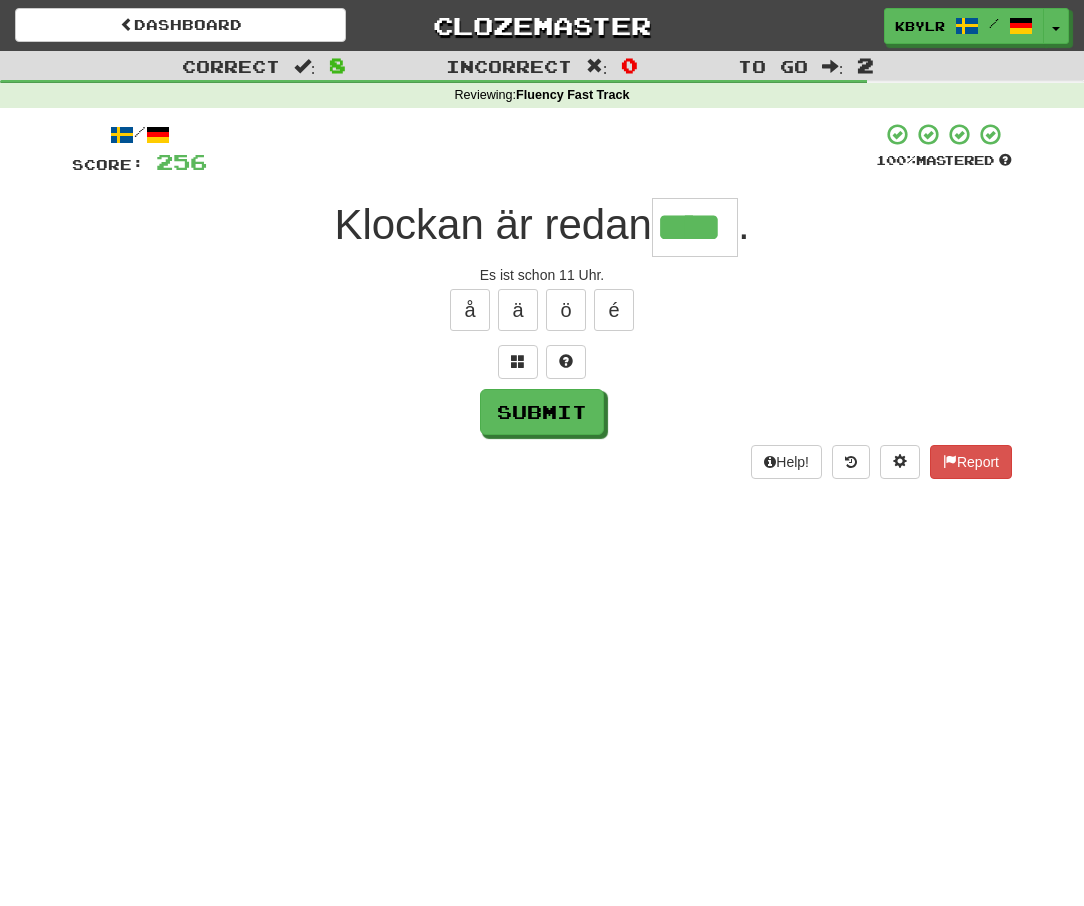 type on "****" 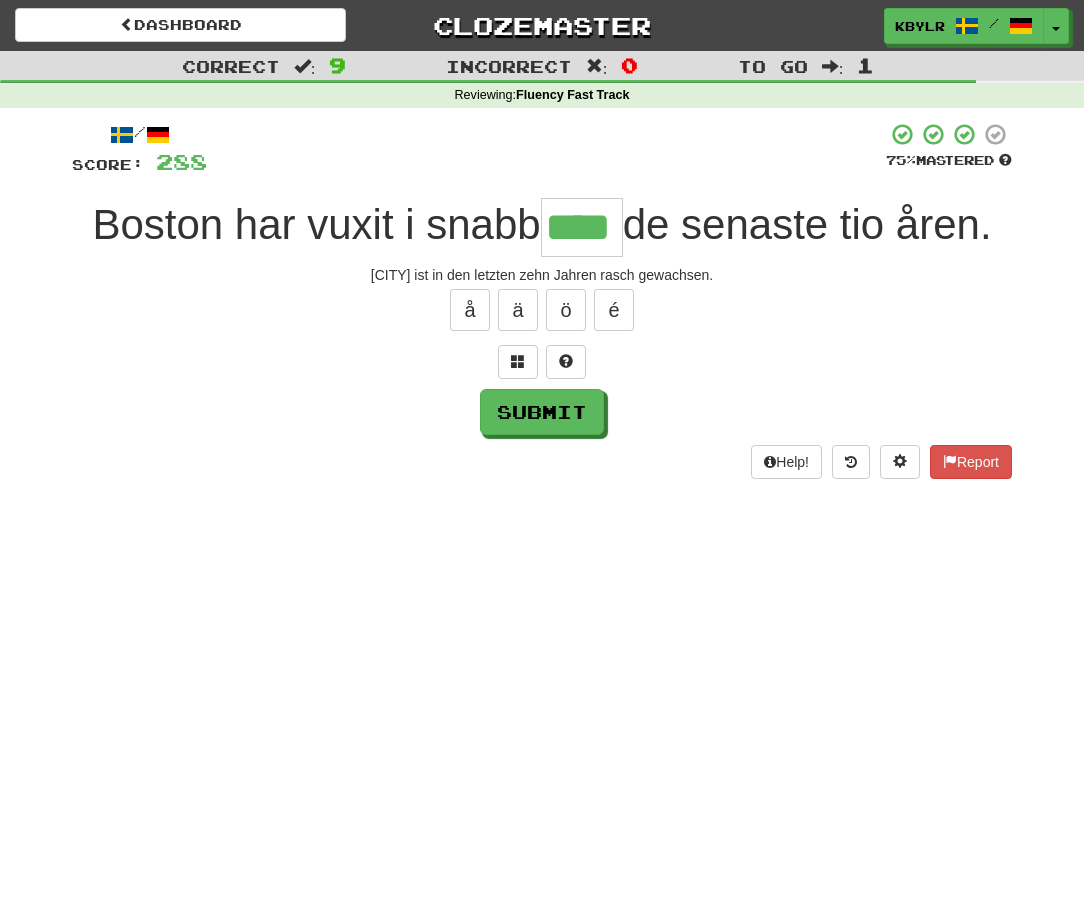 type on "****" 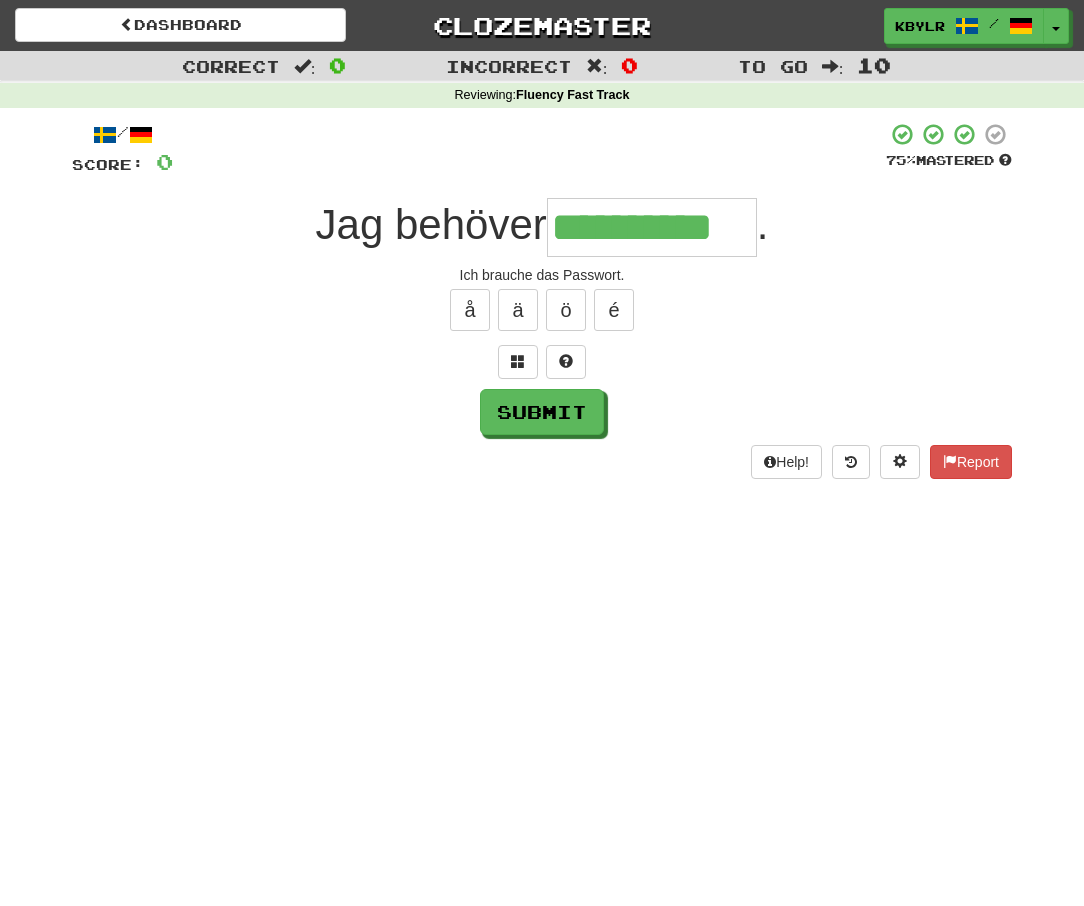 type on "**********" 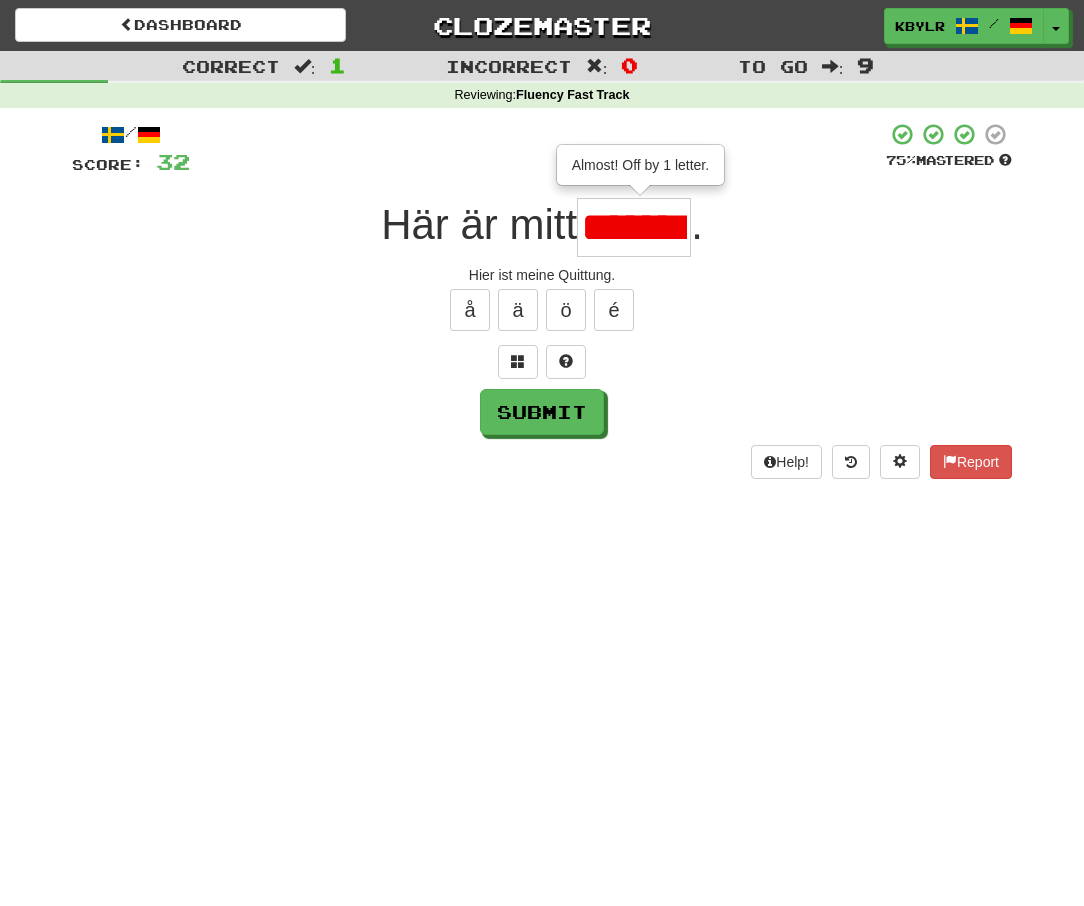 type on "******" 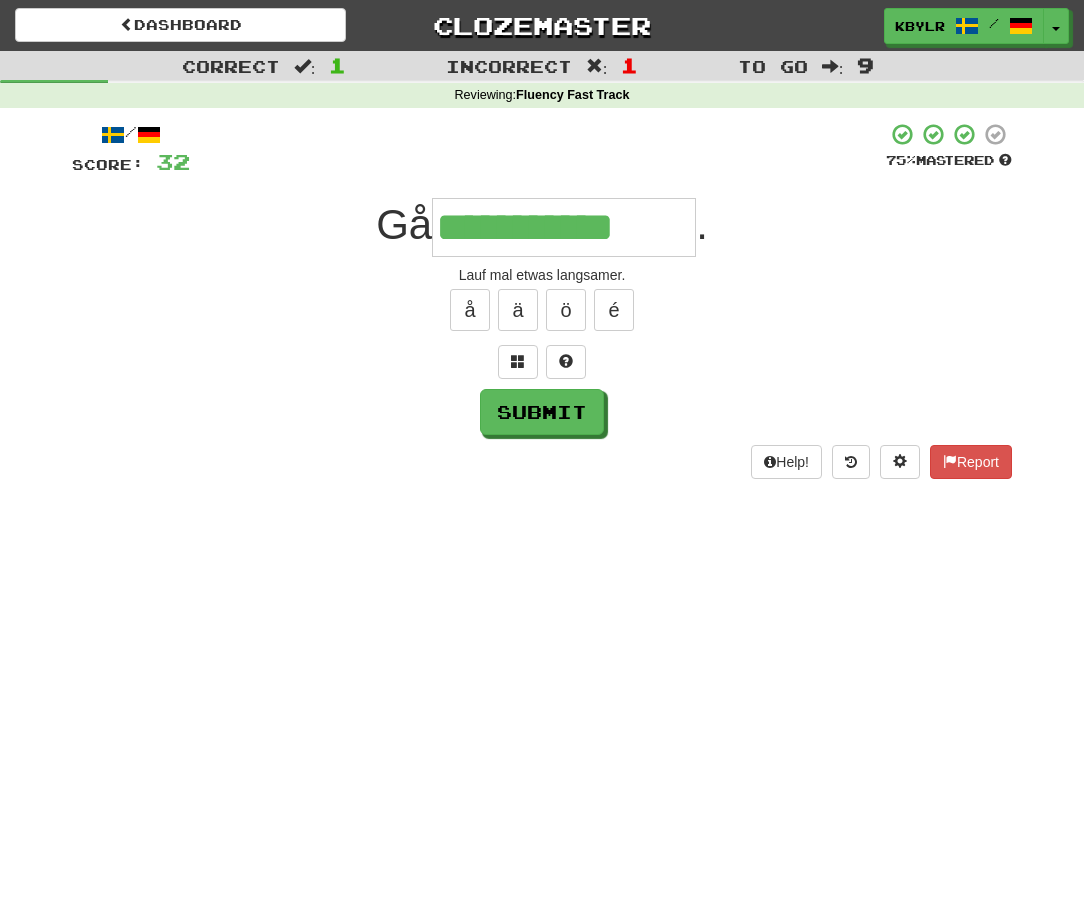 type on "**********" 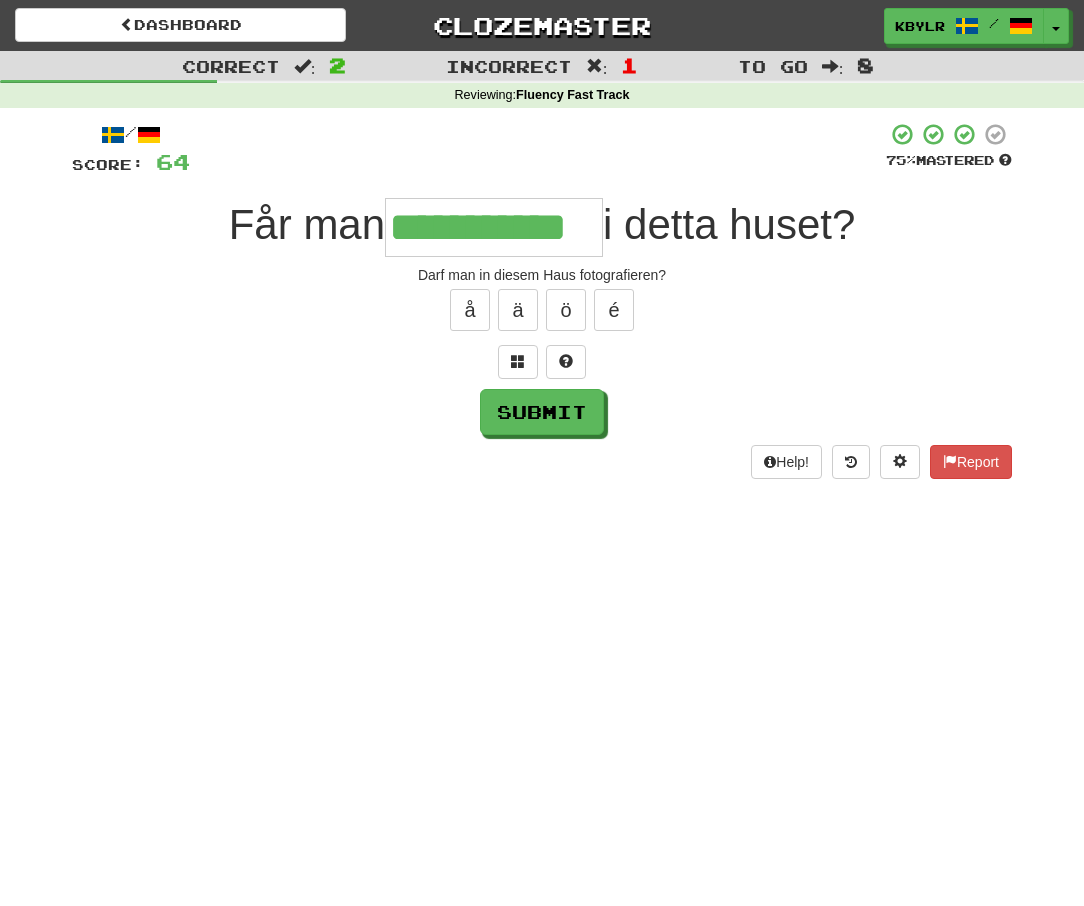 type on "**********" 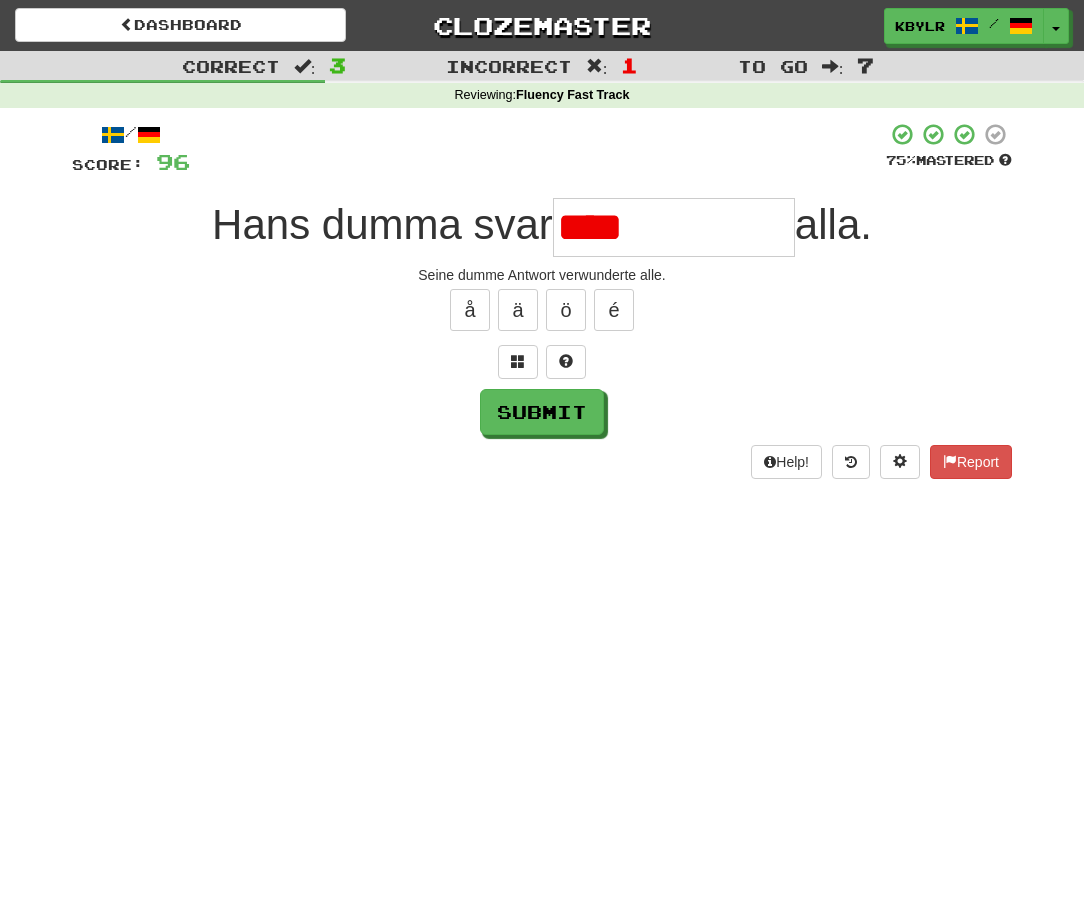 type on "***" 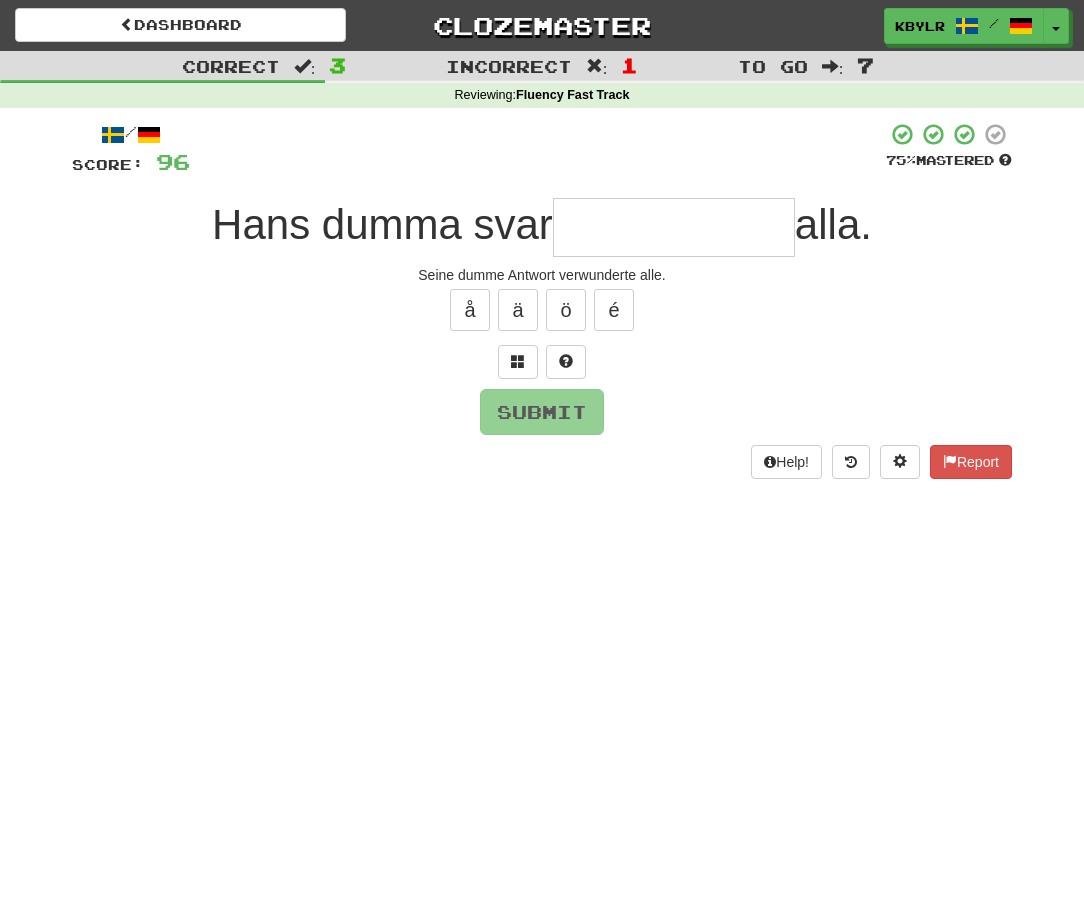 type on "*" 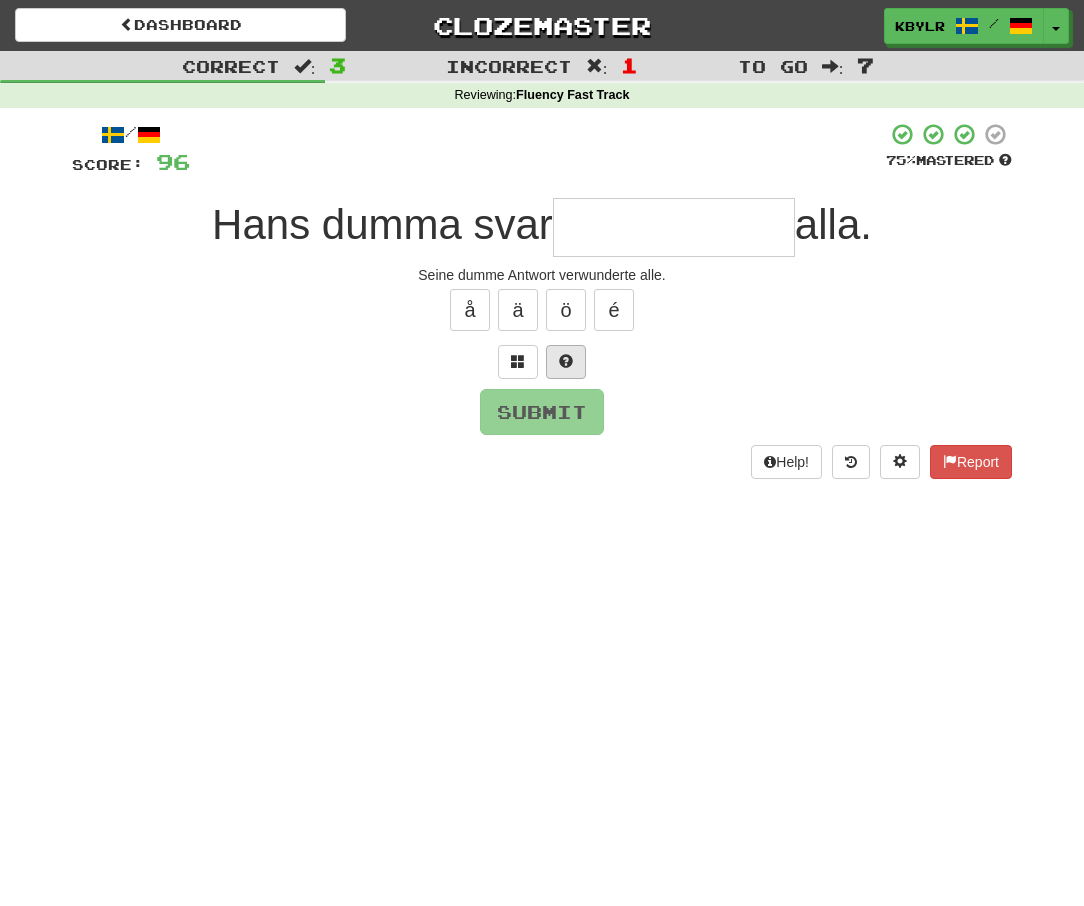 click at bounding box center [566, 361] 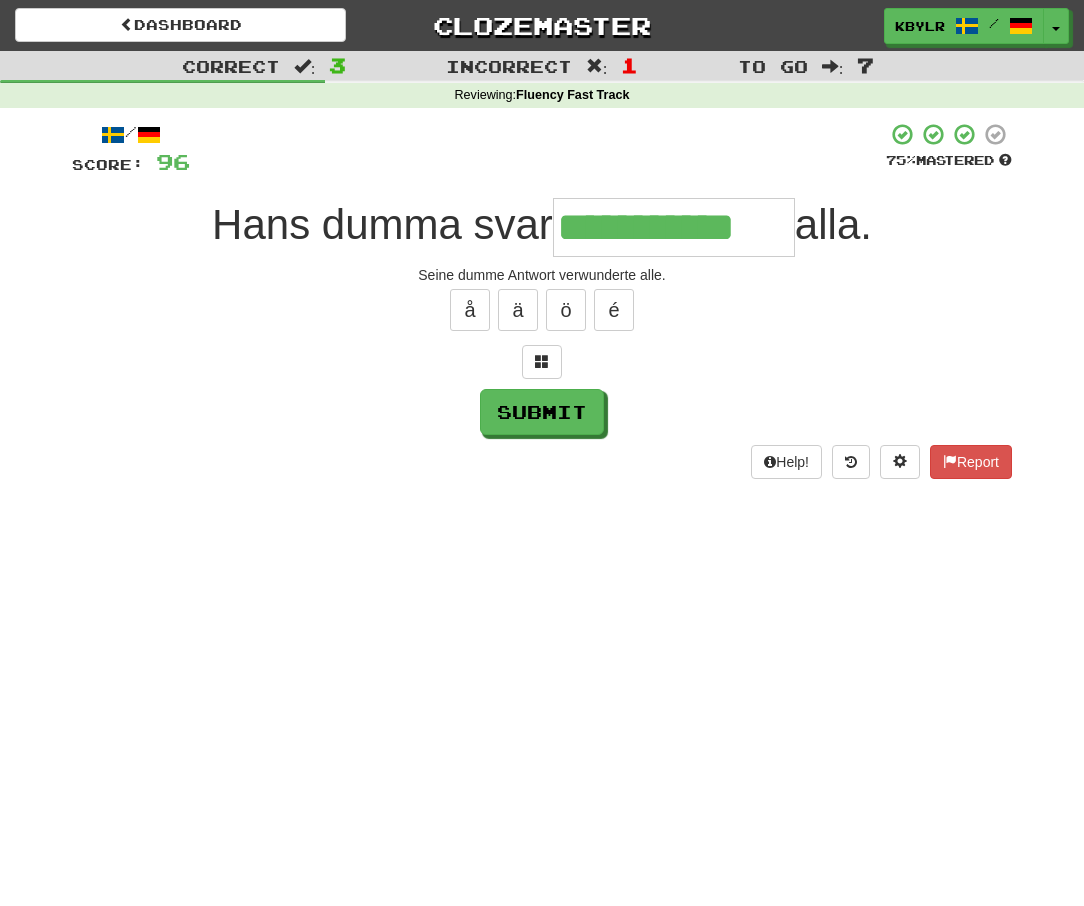 type on "**********" 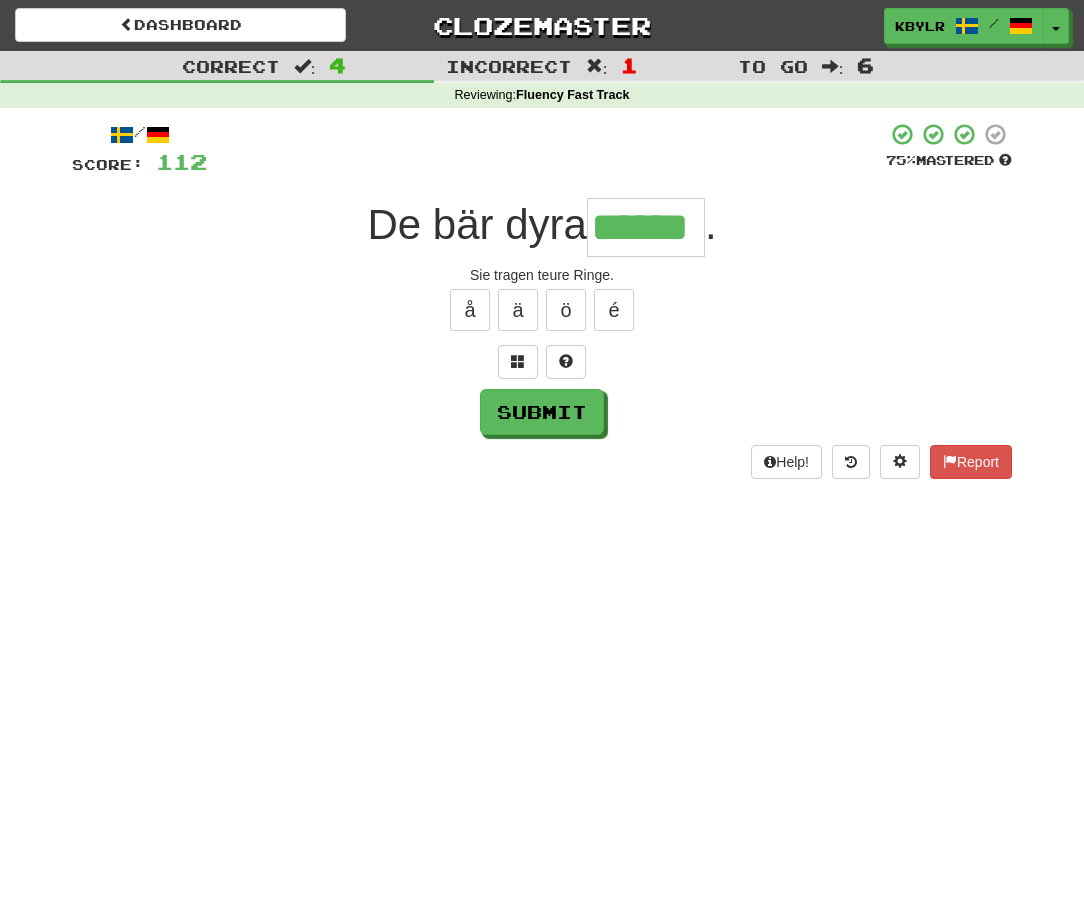 type on "******" 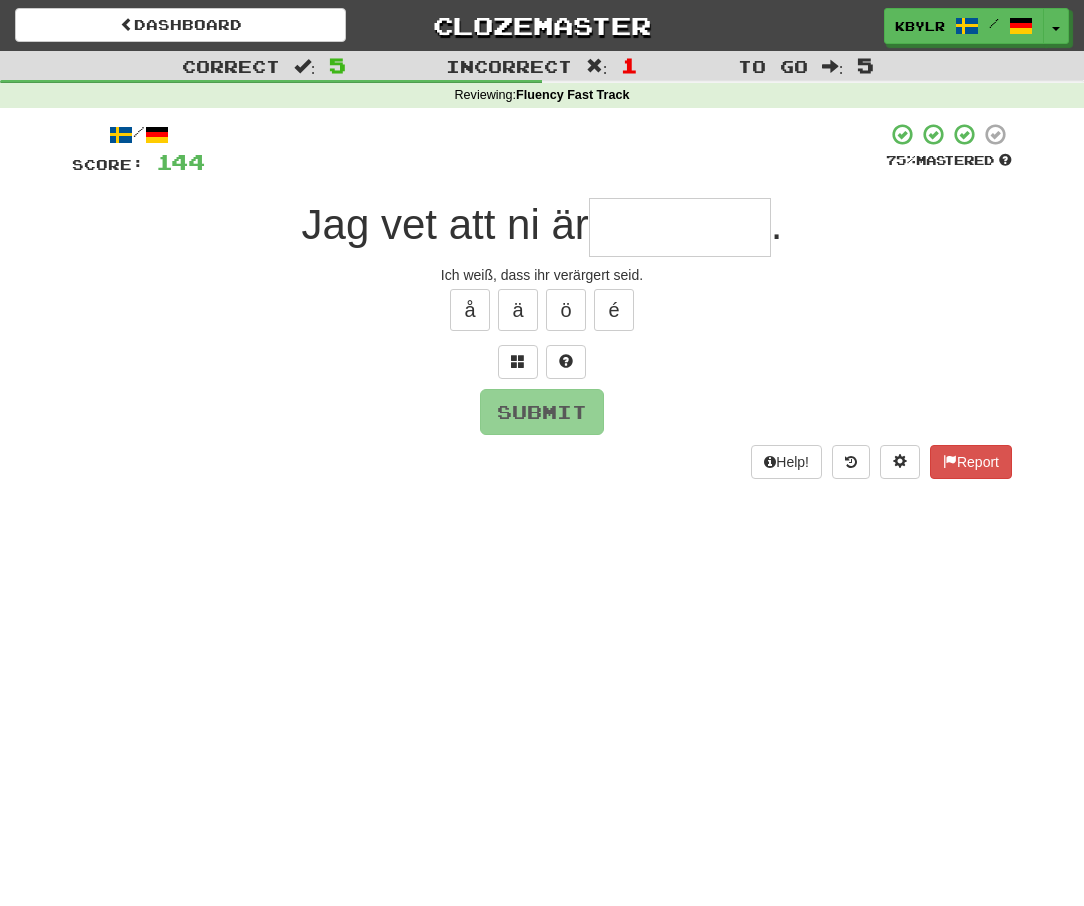 type on "*" 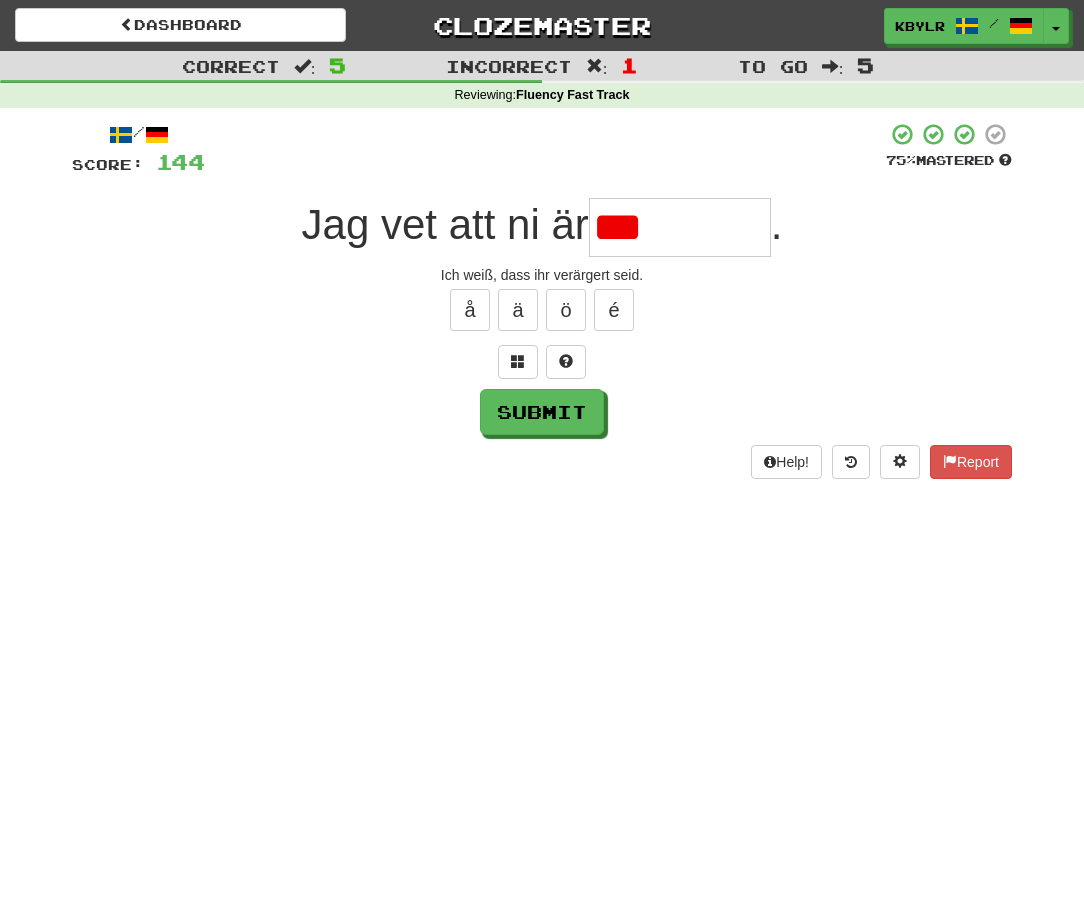type on "****" 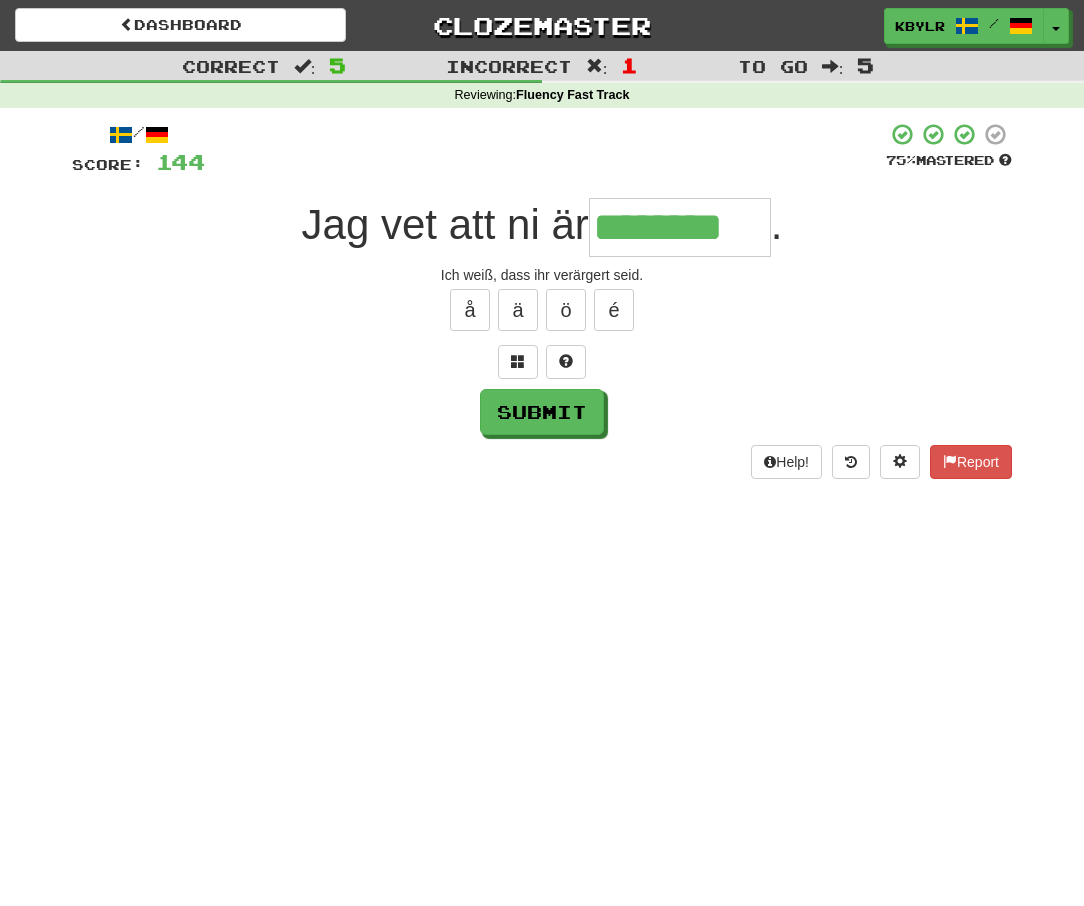 type on "********" 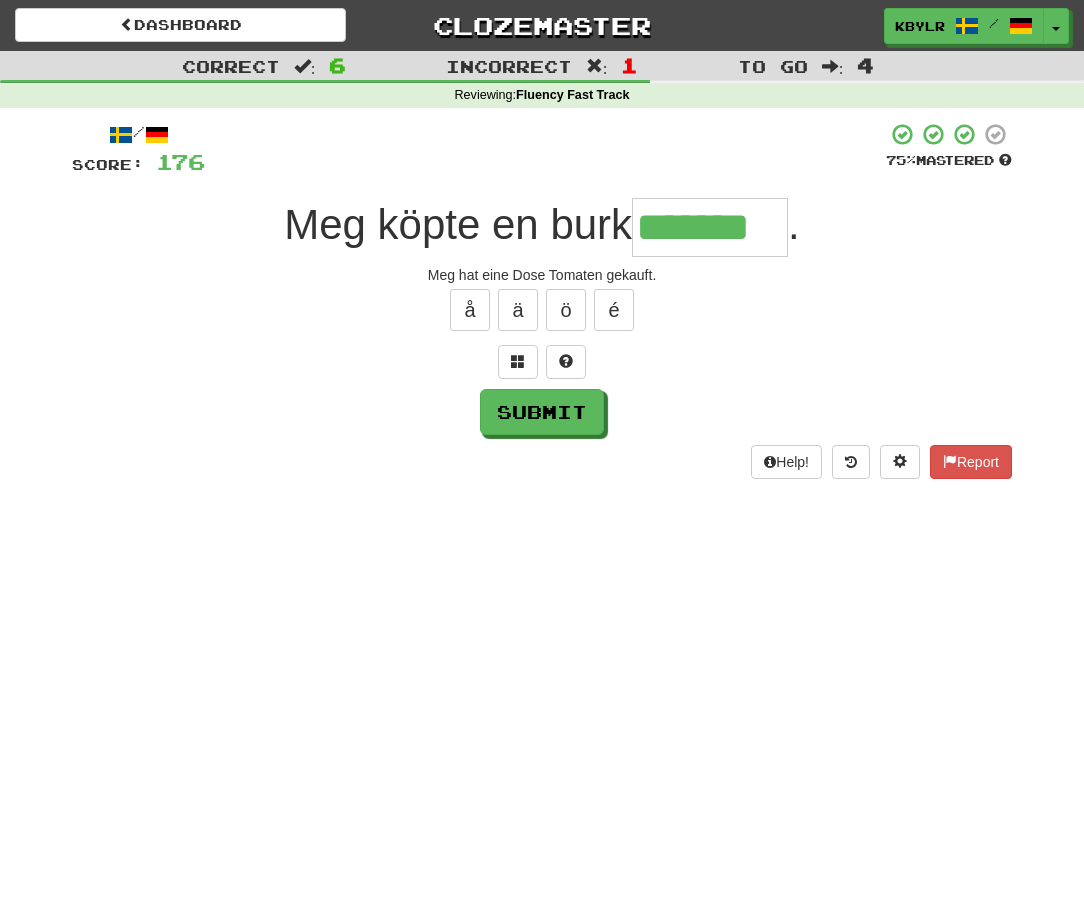 type on "*******" 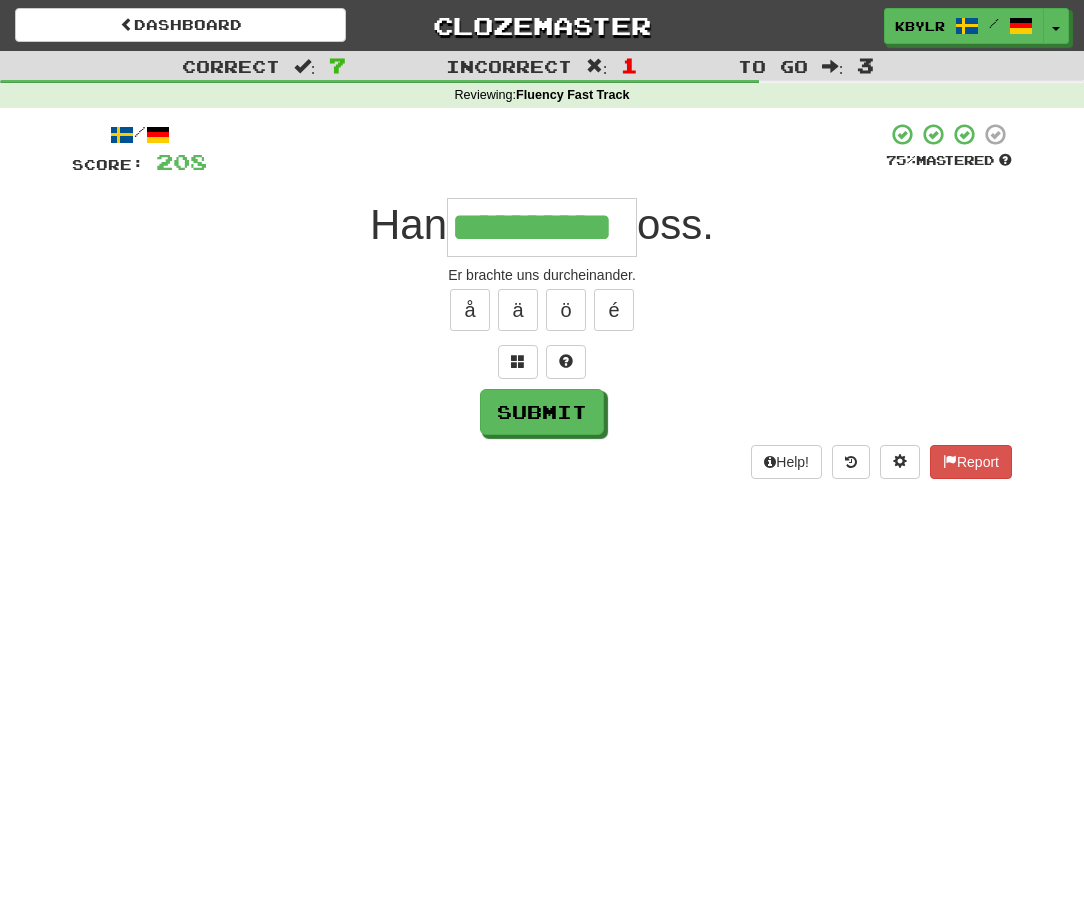 type on "**********" 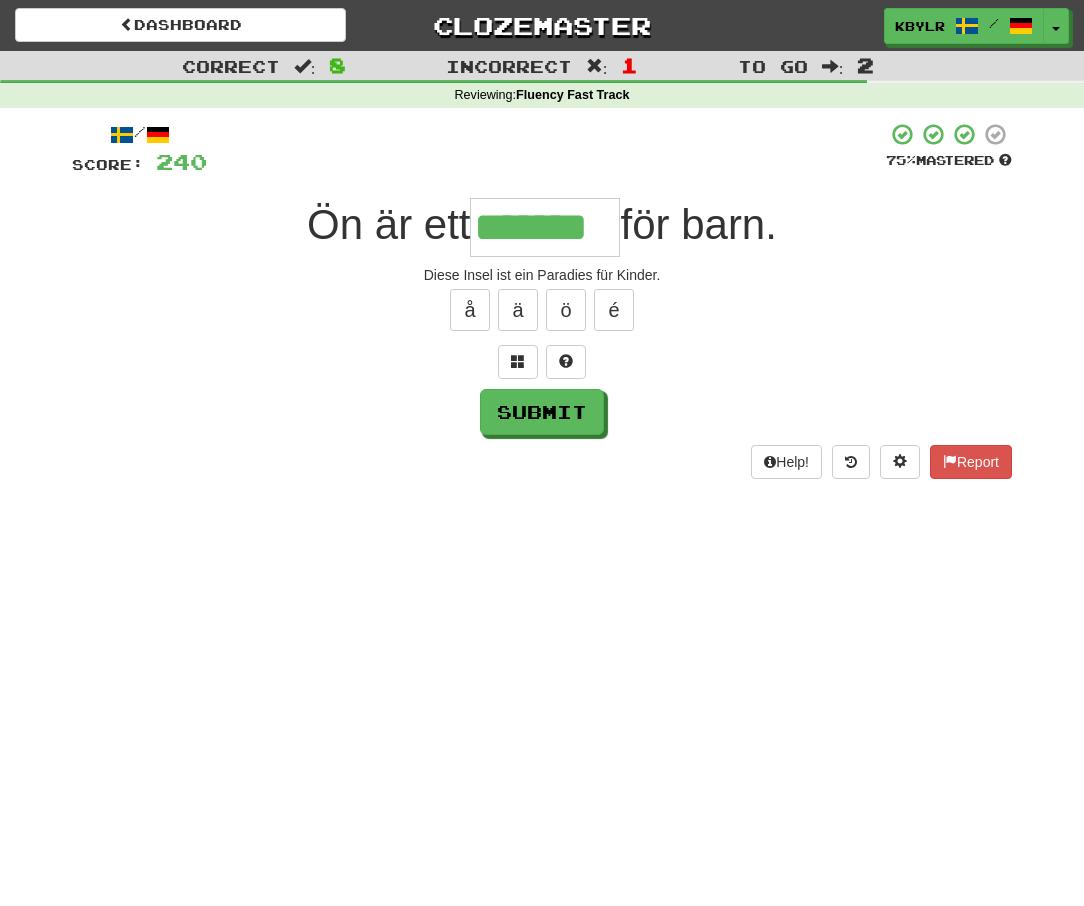 type on "*******" 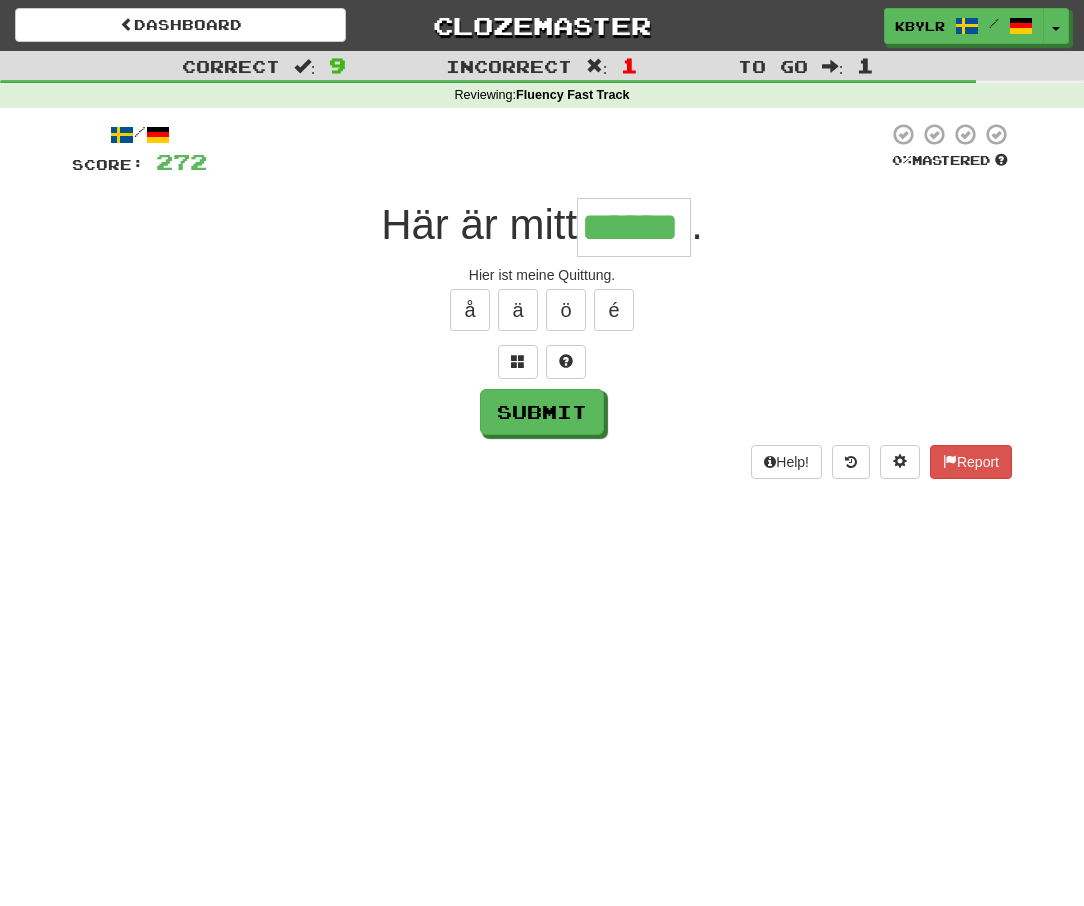 type on "******" 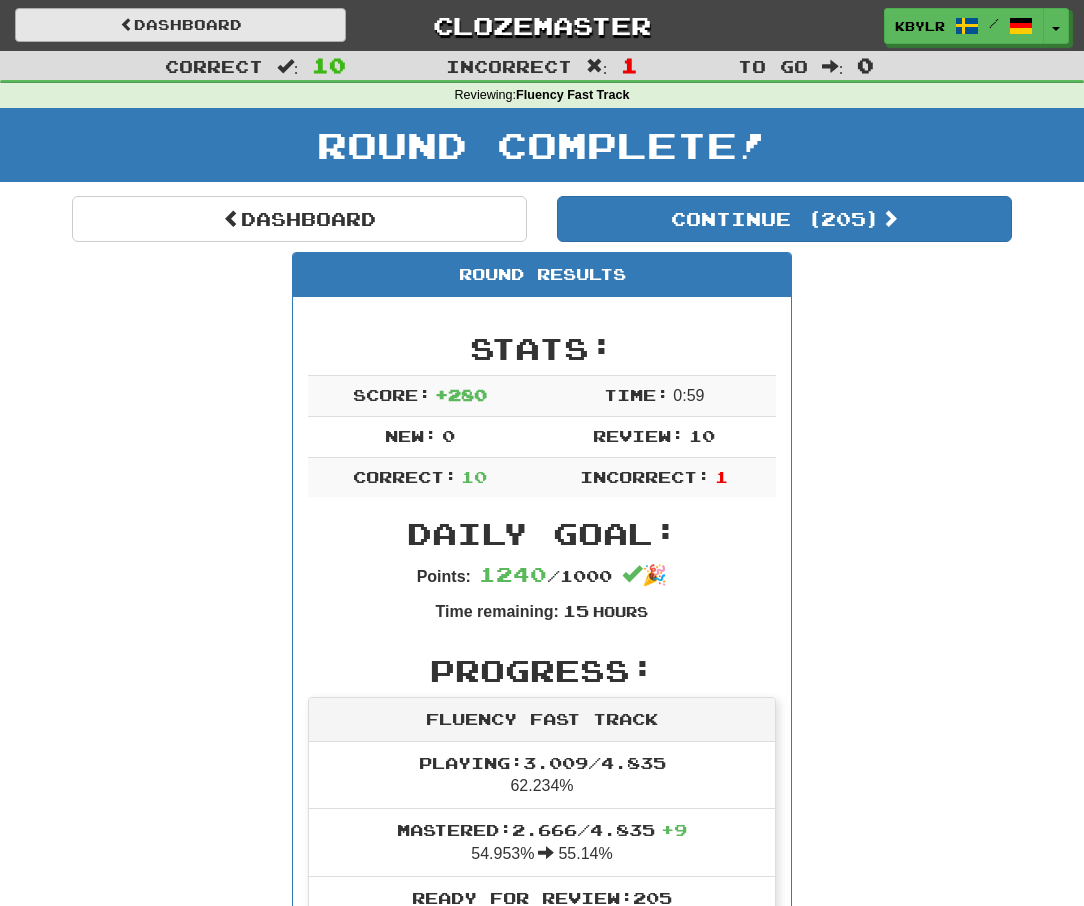 click on "Dashboard" at bounding box center [180, 25] 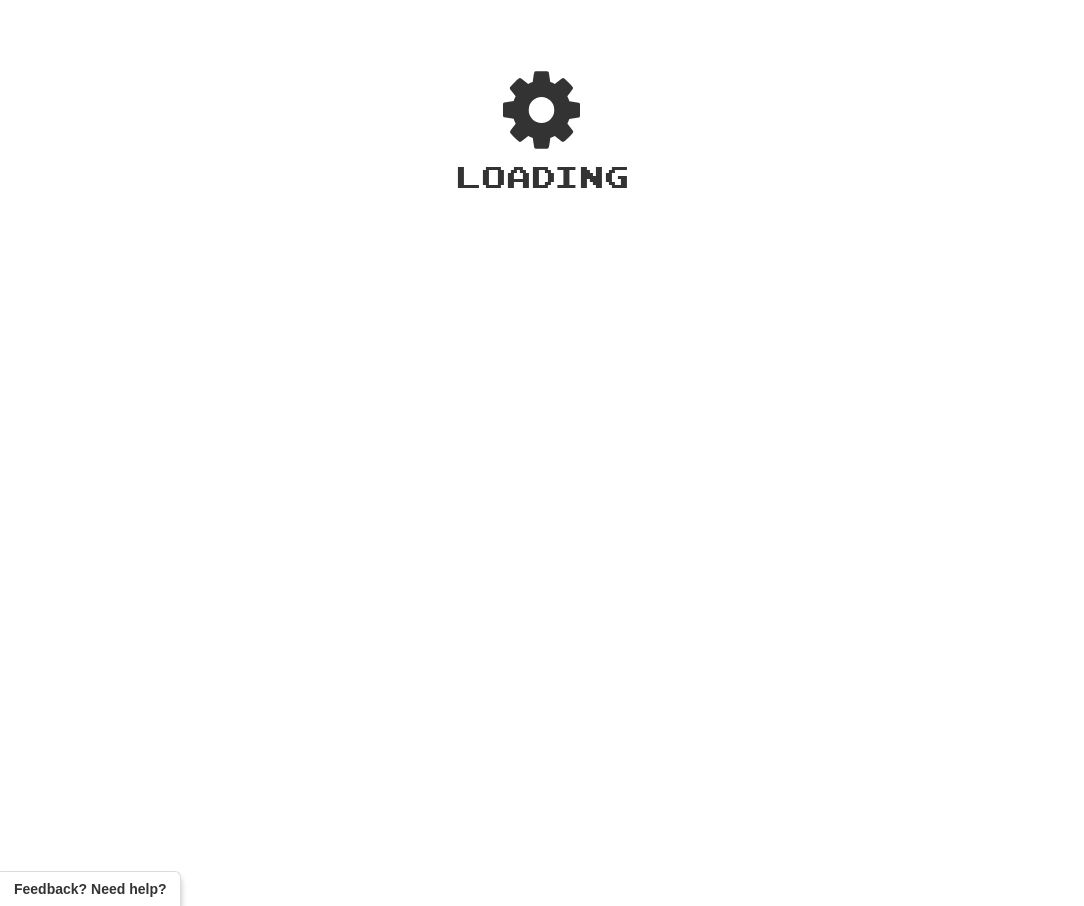 scroll, scrollTop: 0, scrollLeft: 0, axis: both 